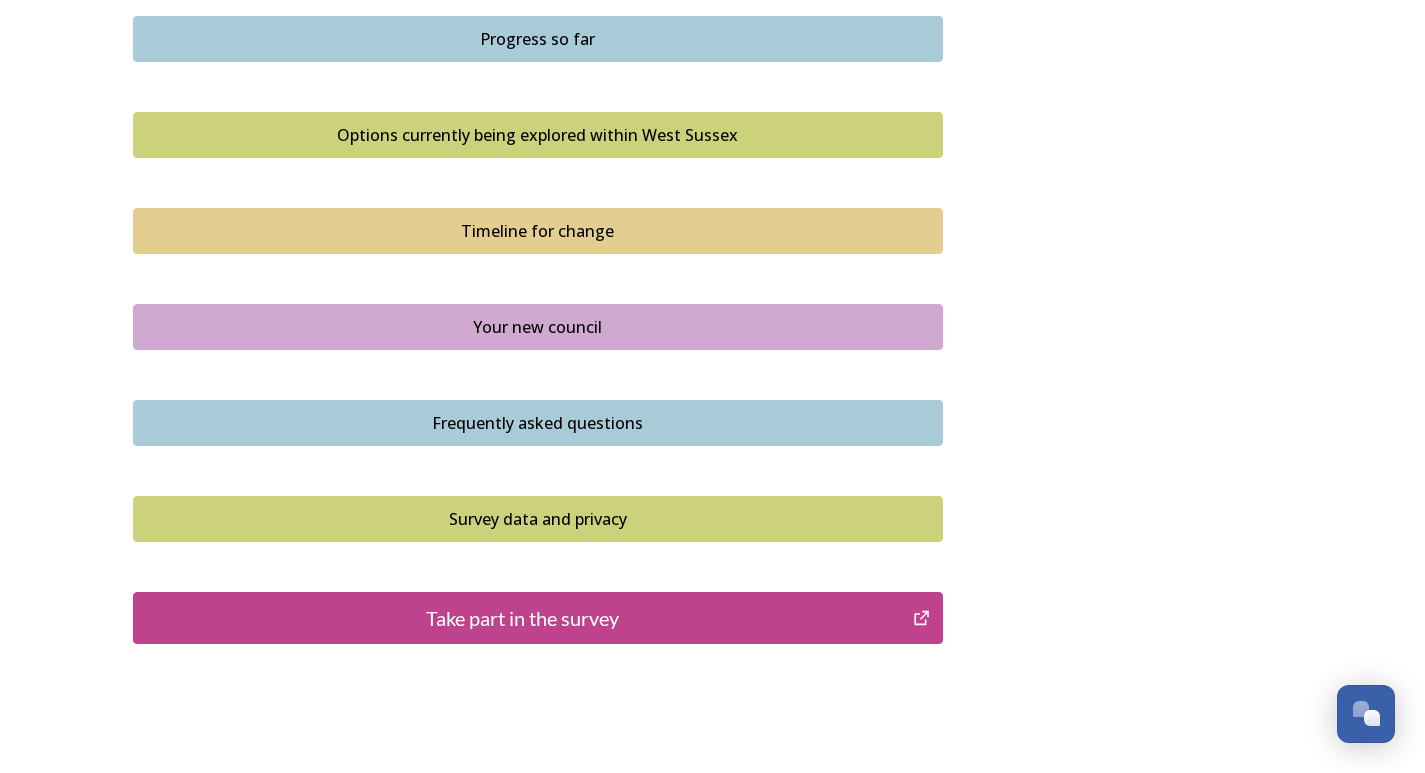 scroll, scrollTop: 1379, scrollLeft: 0, axis: vertical 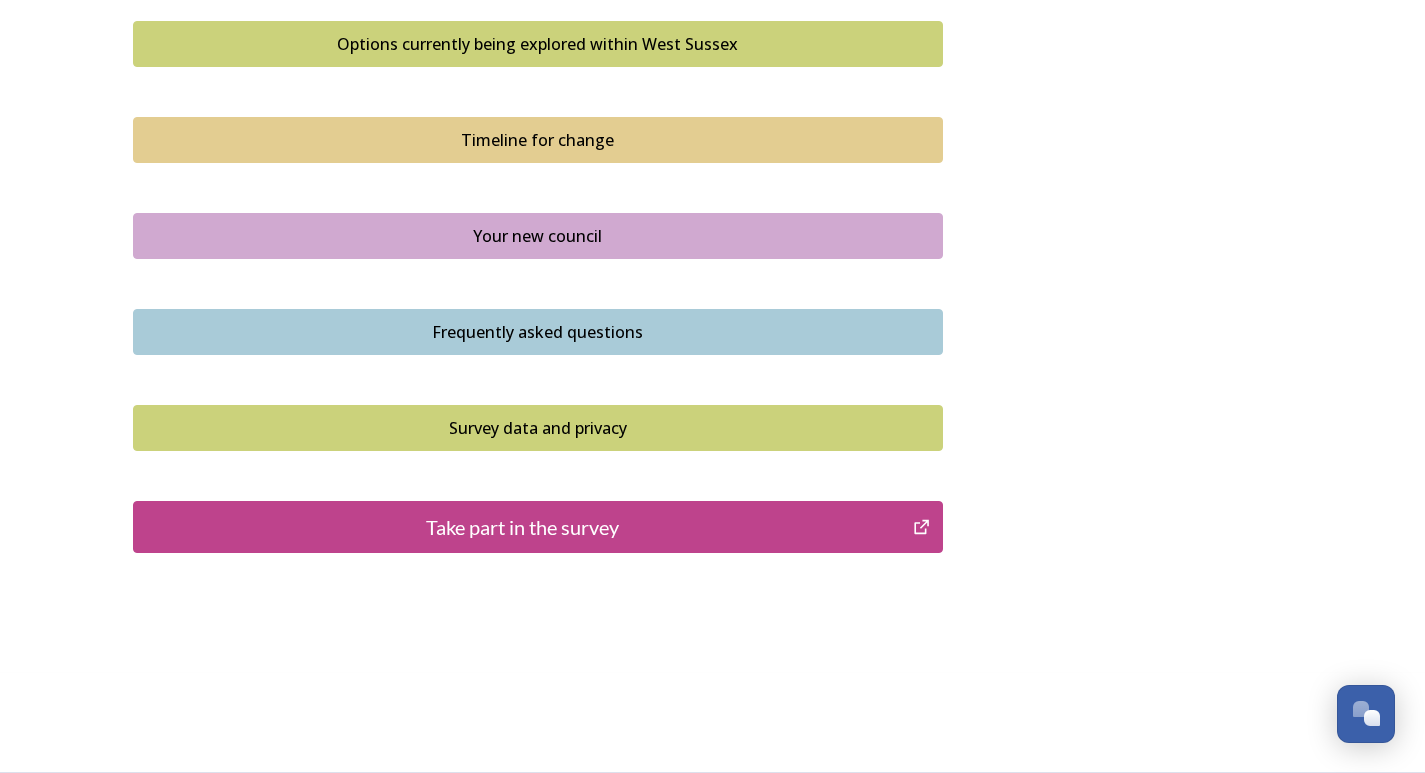 click on "Take part in the survey" at bounding box center [523, 527] 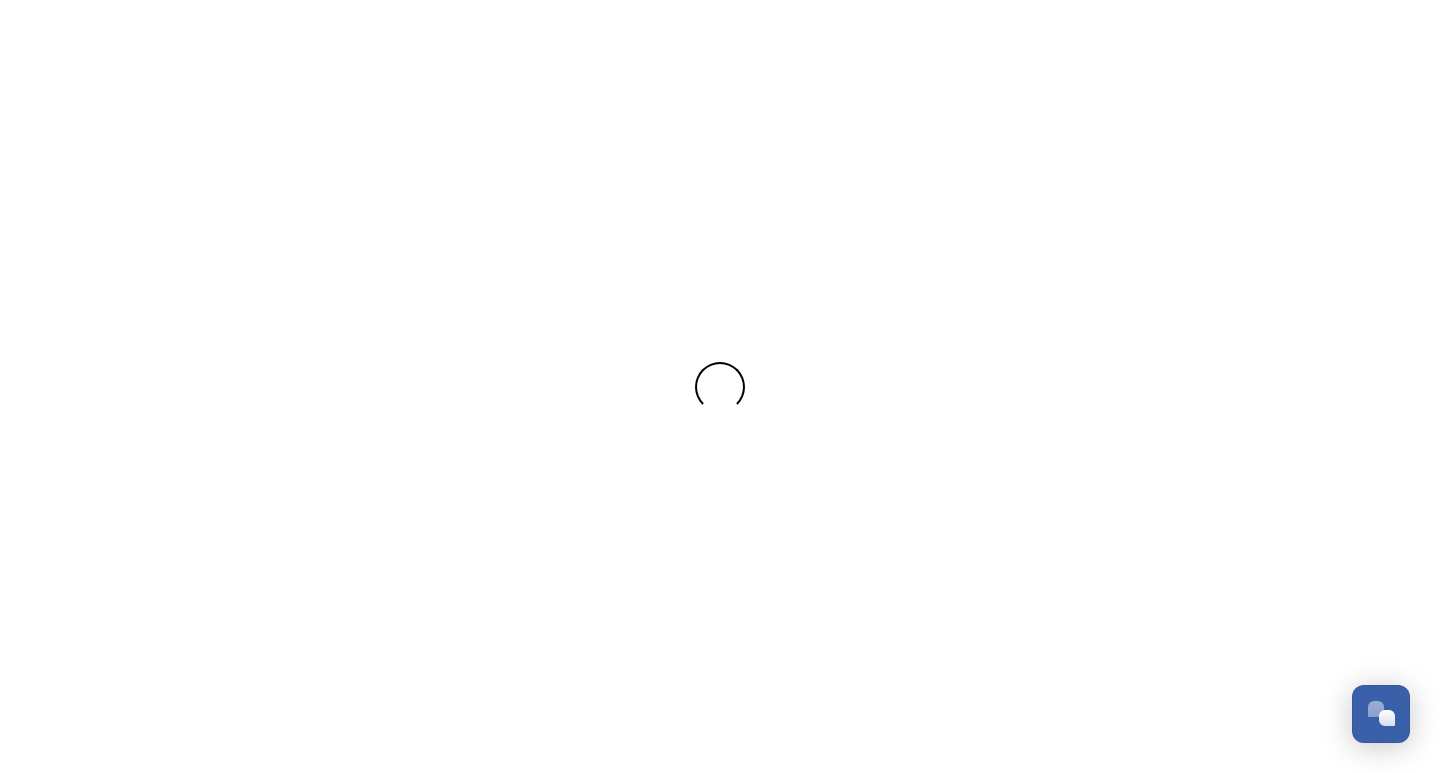 scroll, scrollTop: 0, scrollLeft: 0, axis: both 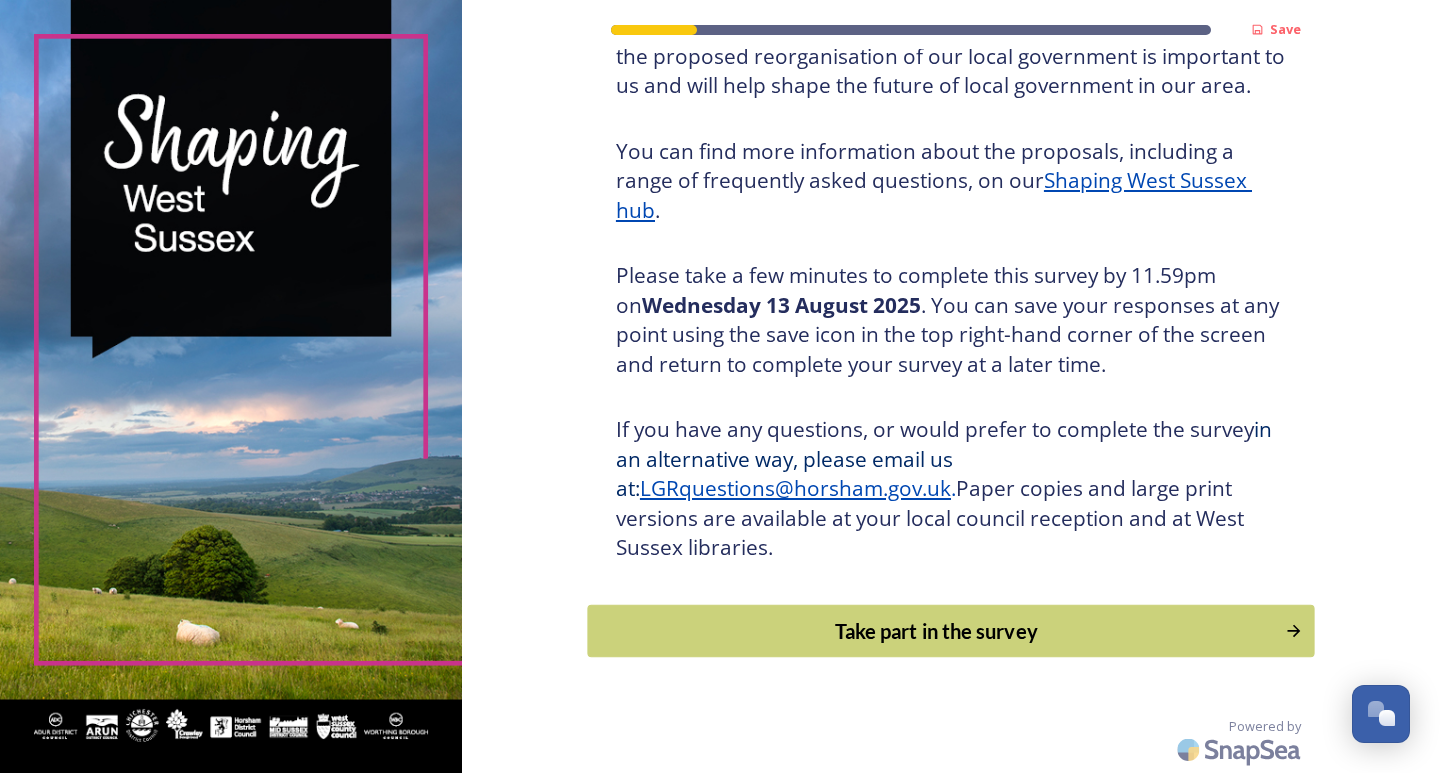 click on "Take part in the survey" at bounding box center [936, 631] 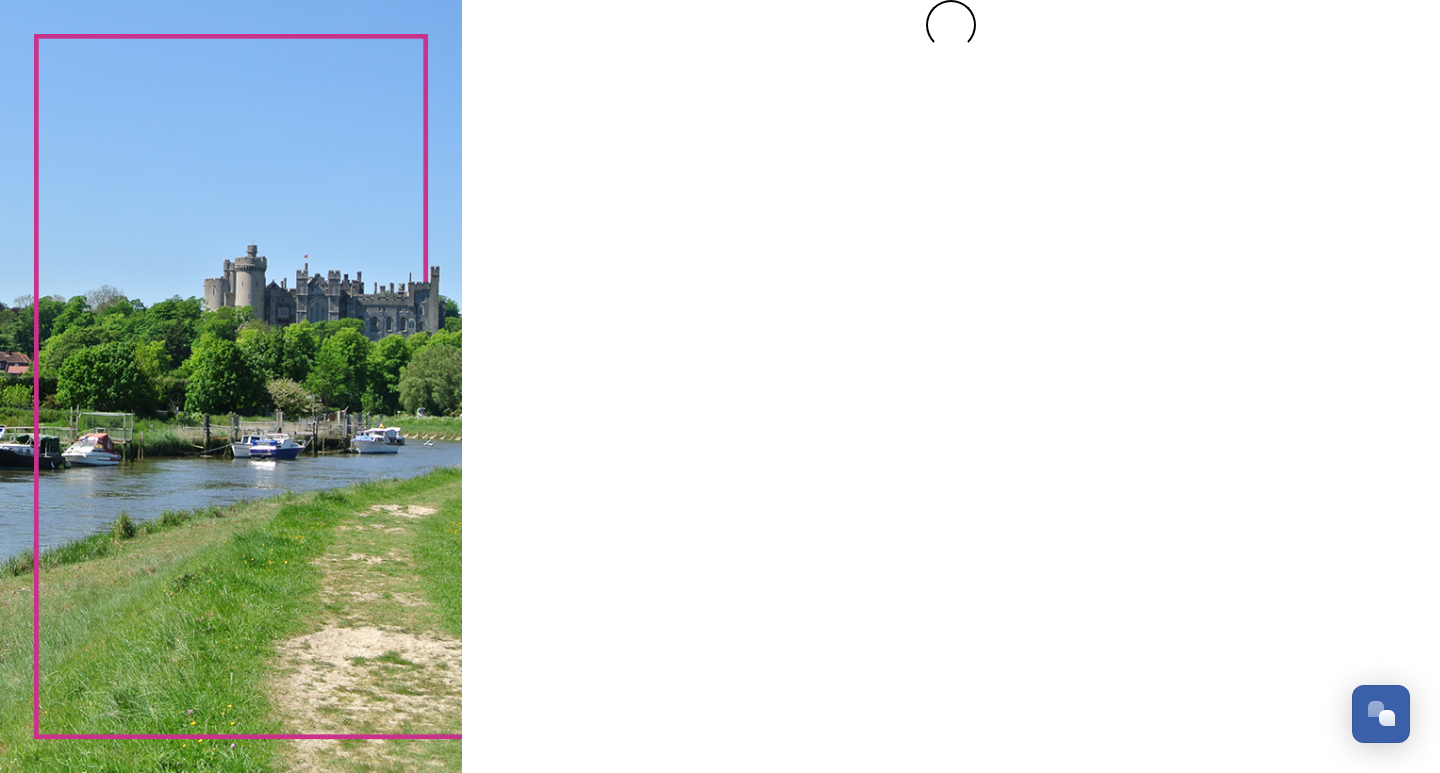 scroll, scrollTop: 0, scrollLeft: 0, axis: both 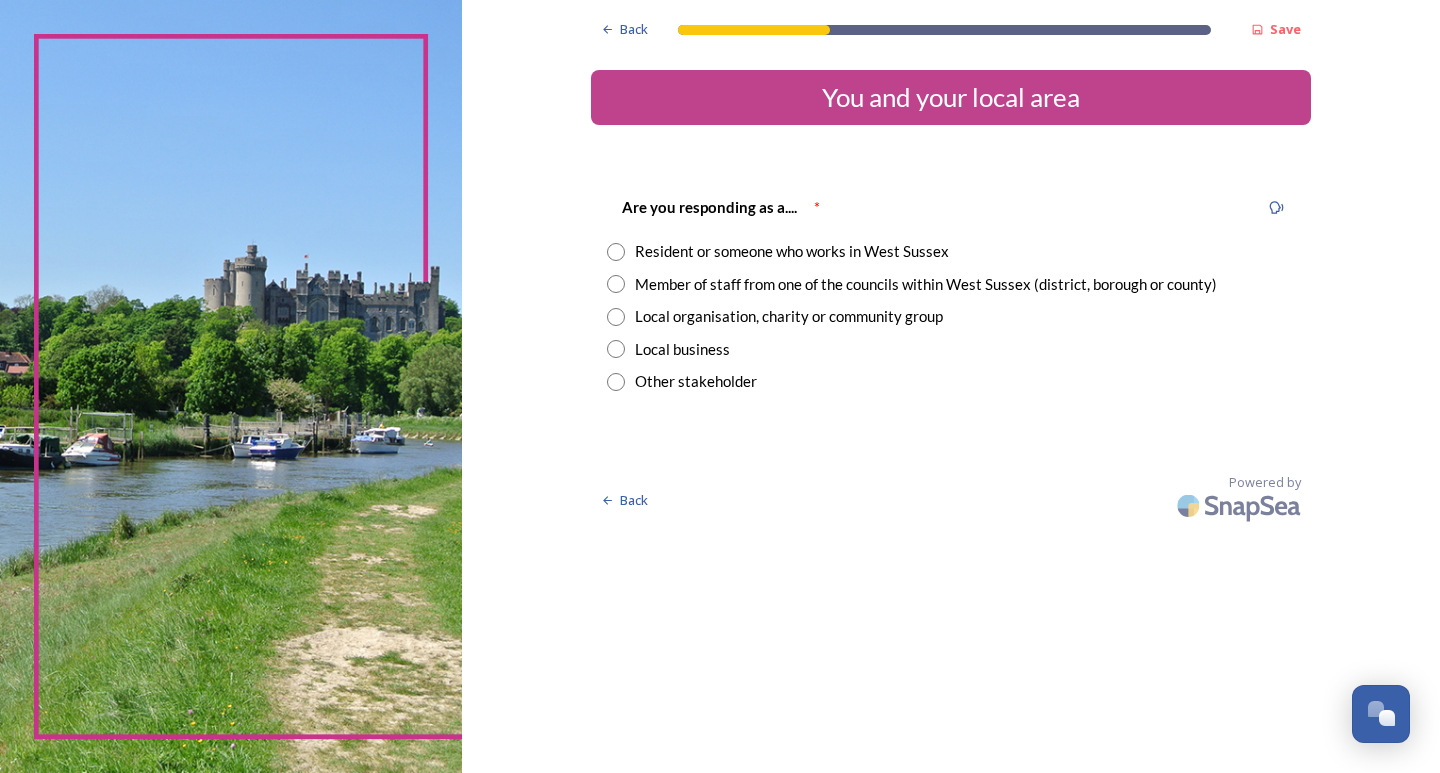 click at bounding box center (616, 252) 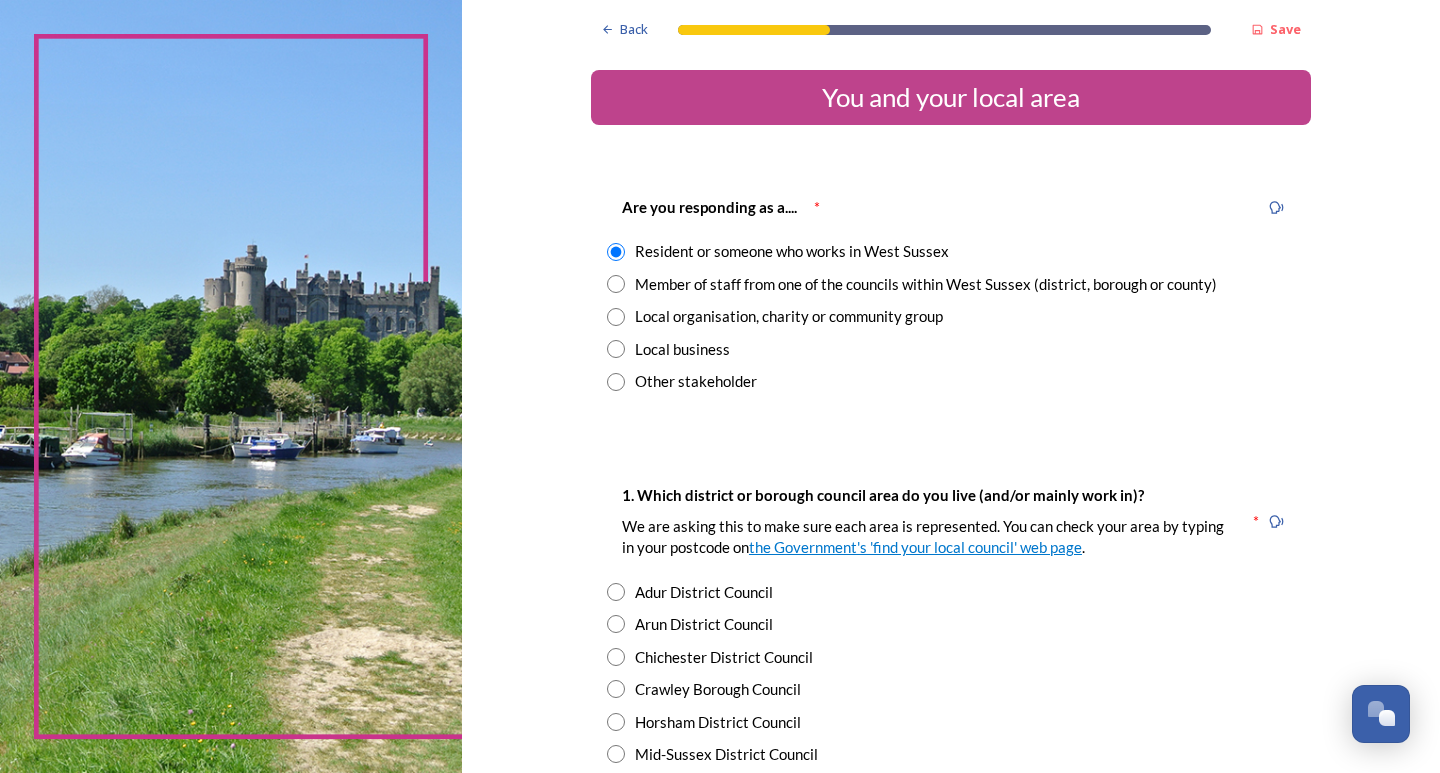 click at bounding box center (616, 284) 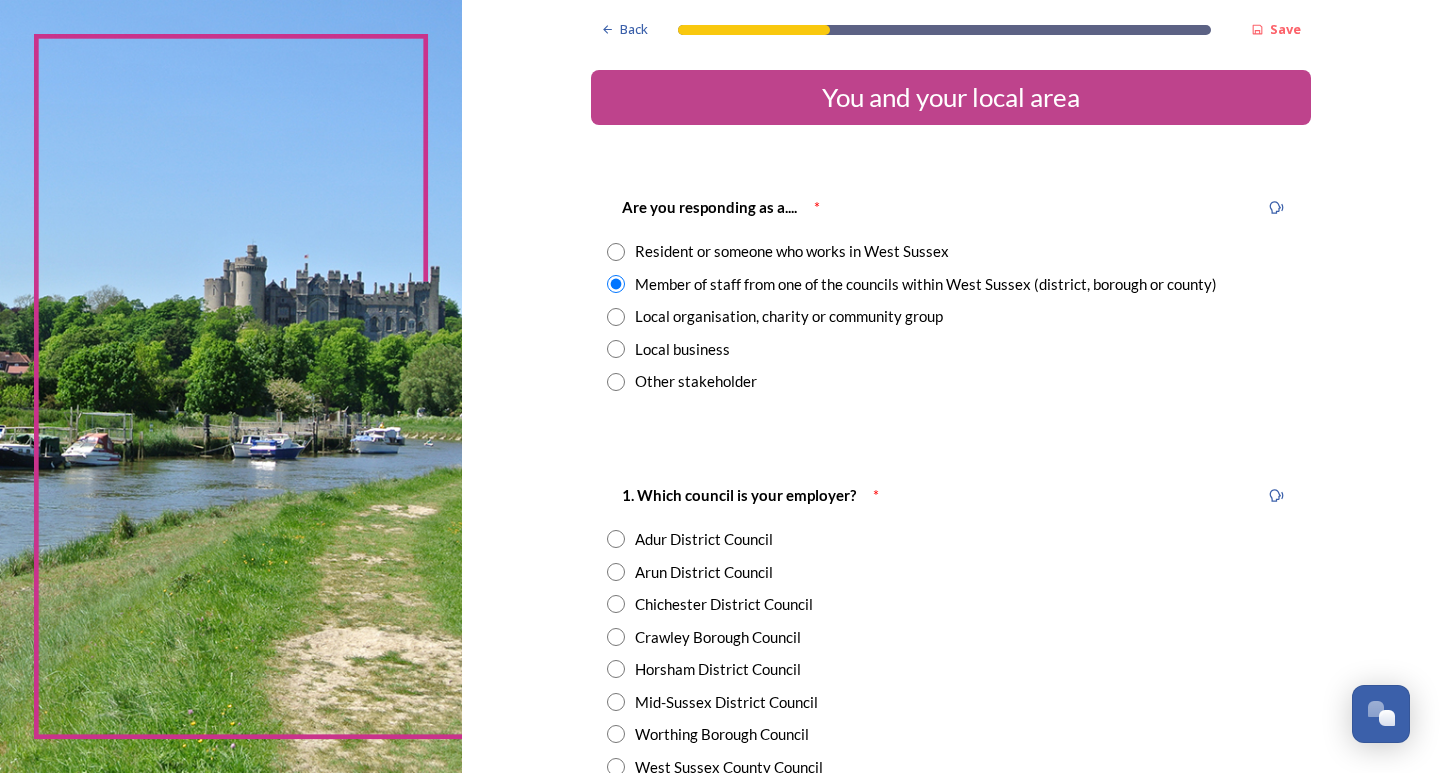 click at bounding box center (616, 252) 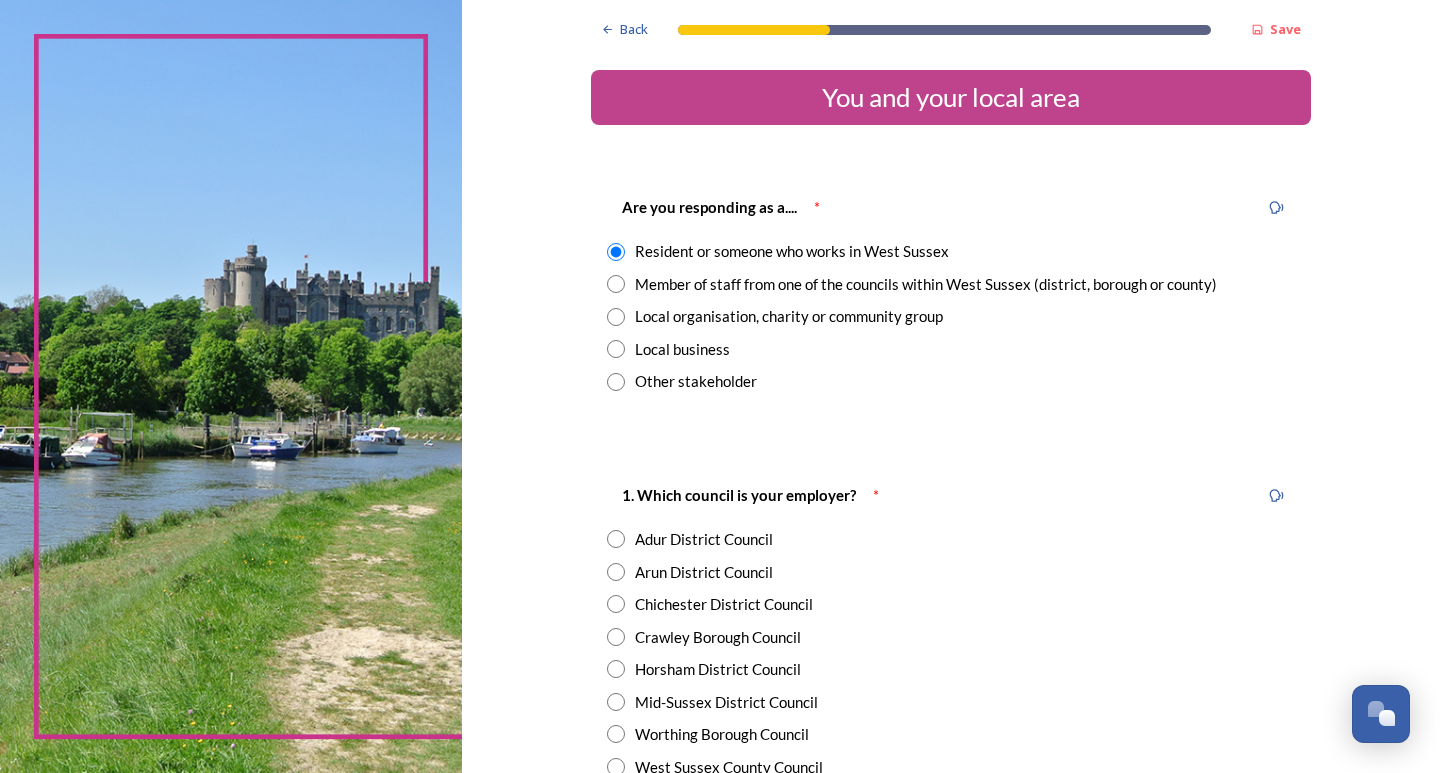 click at bounding box center (616, 252) 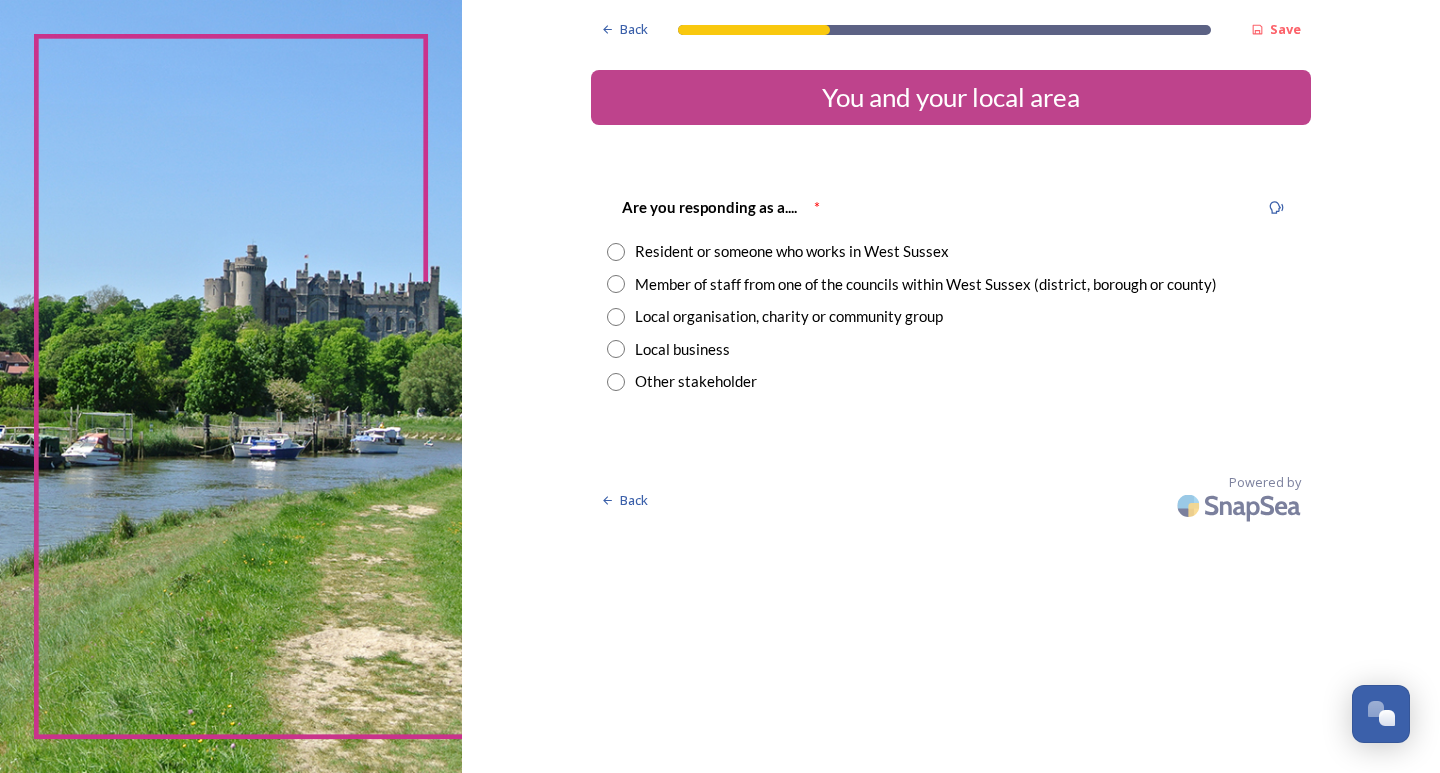 click at bounding box center (616, 252) 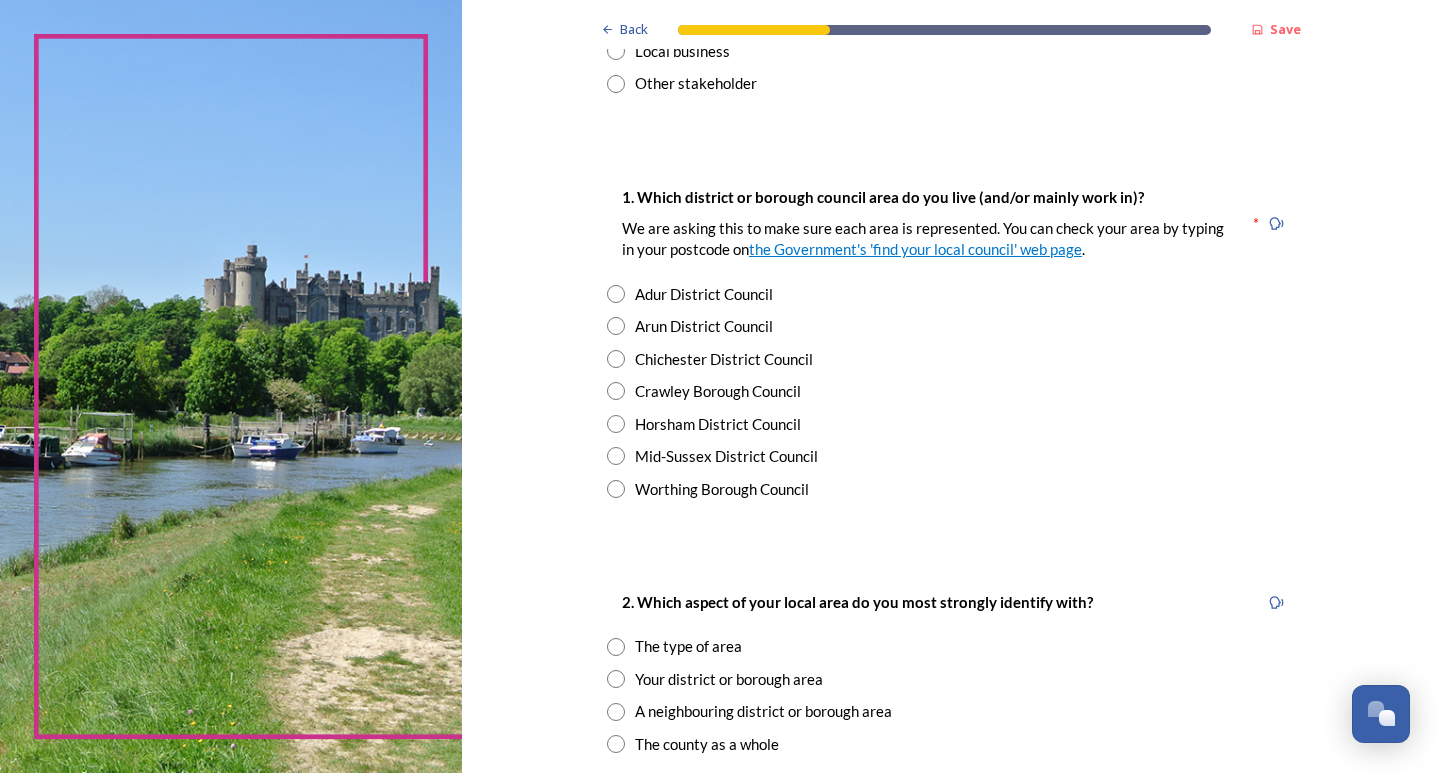 scroll, scrollTop: 300, scrollLeft: 0, axis: vertical 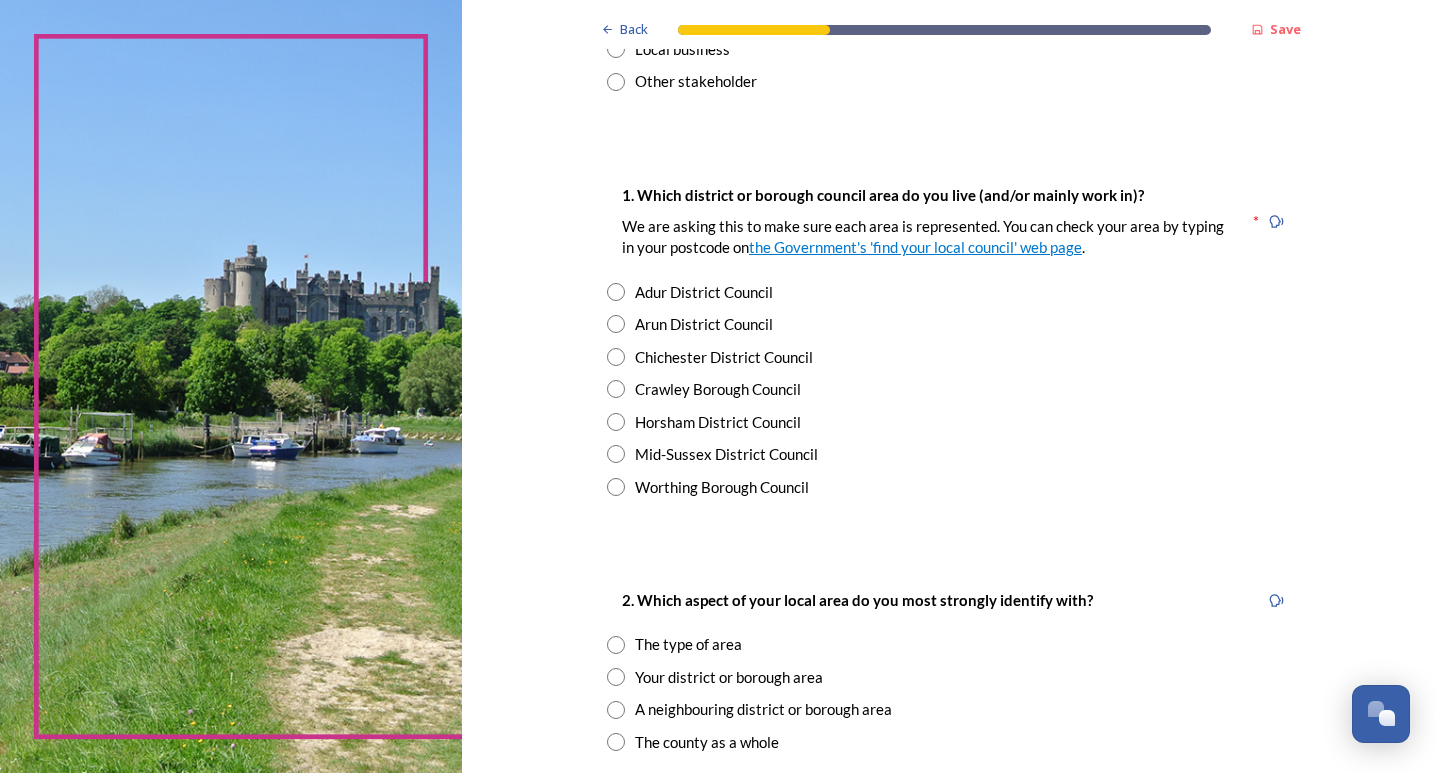 click at bounding box center (616, 487) 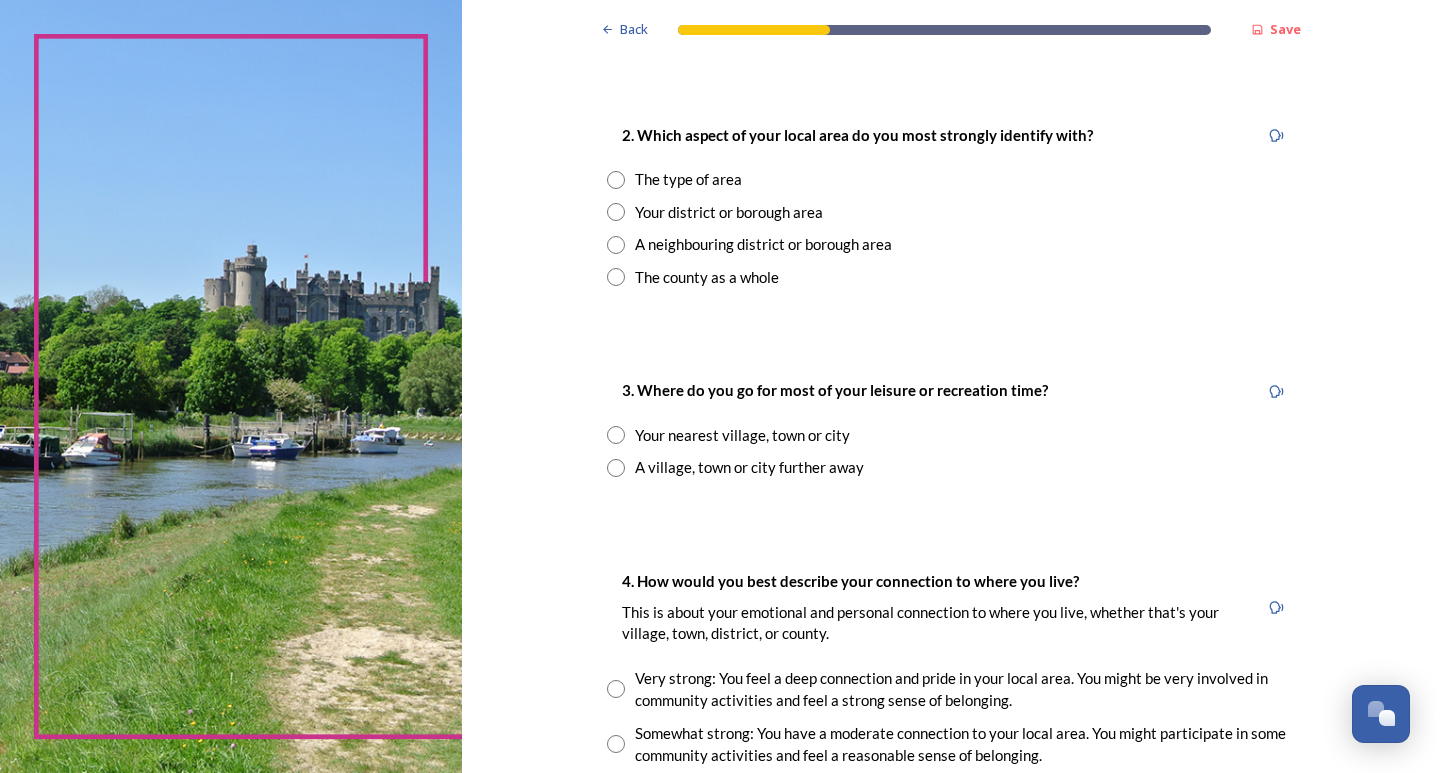 scroll, scrollTop: 800, scrollLeft: 0, axis: vertical 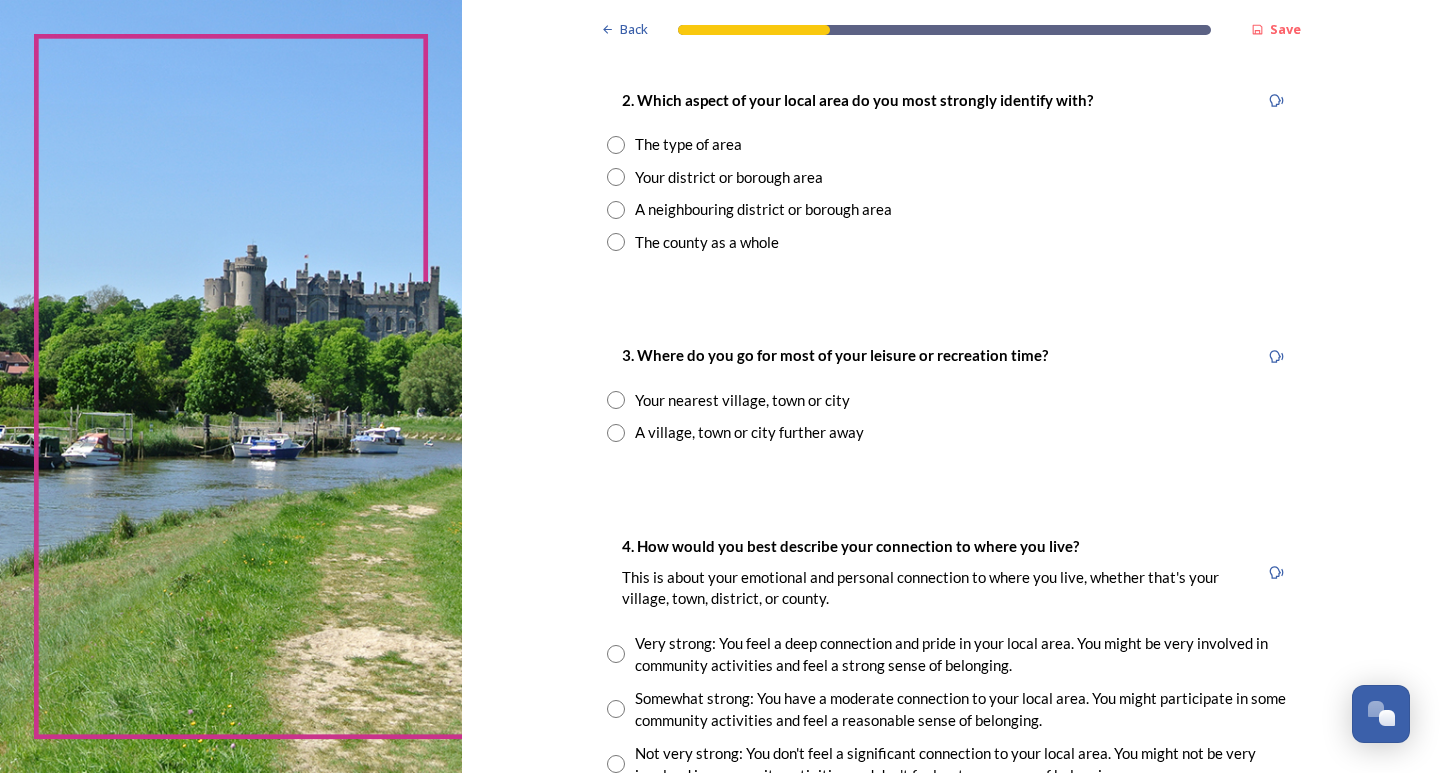 click at bounding box center (616, 145) 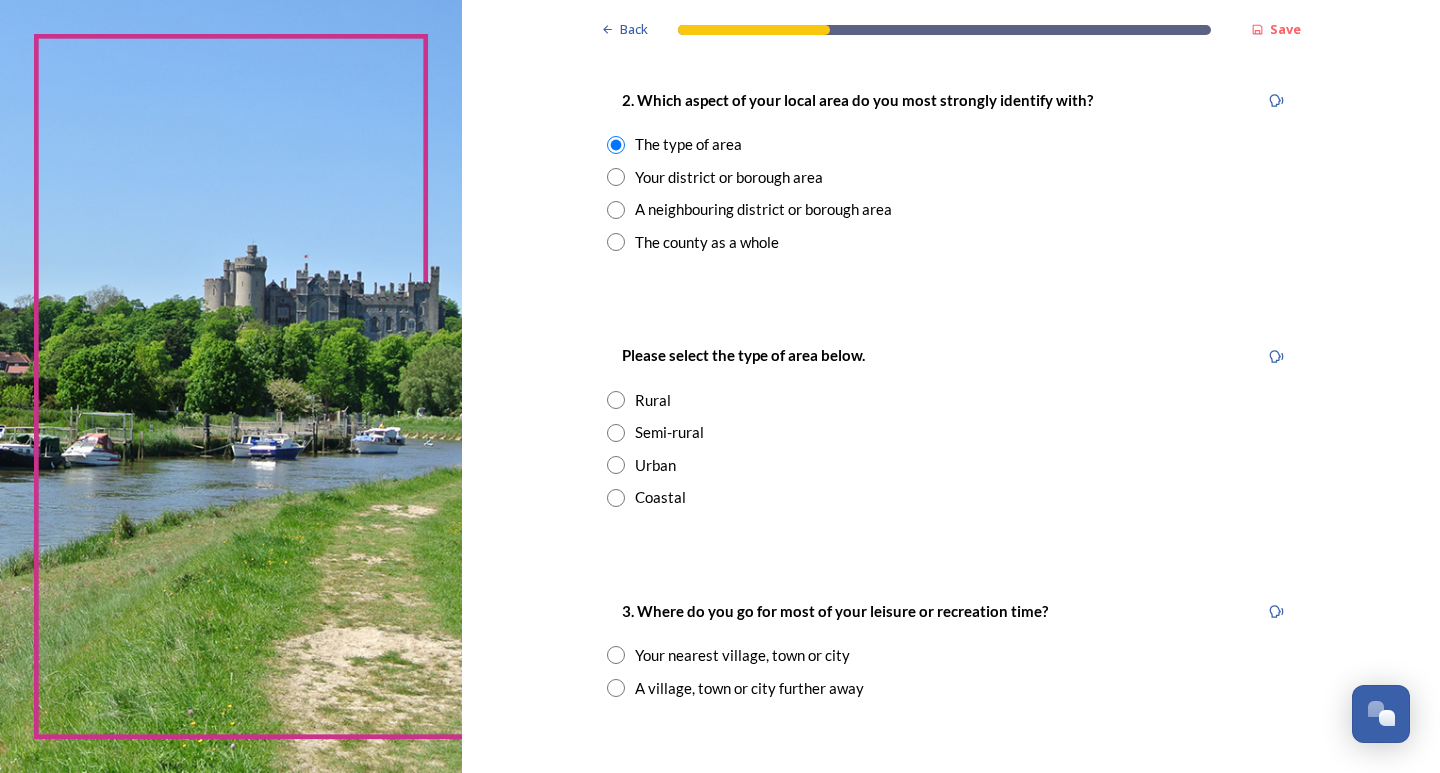 click at bounding box center (616, 498) 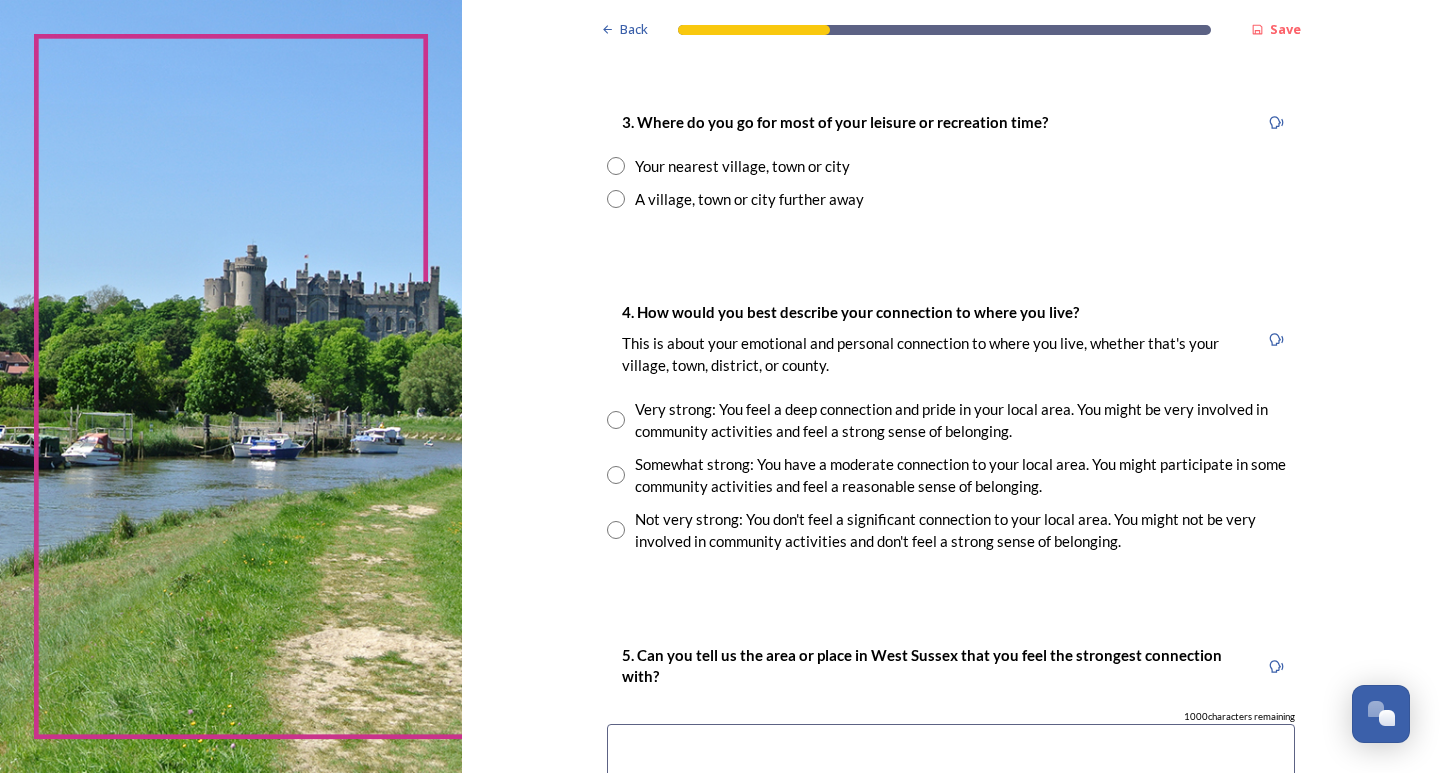 scroll, scrollTop: 1300, scrollLeft: 0, axis: vertical 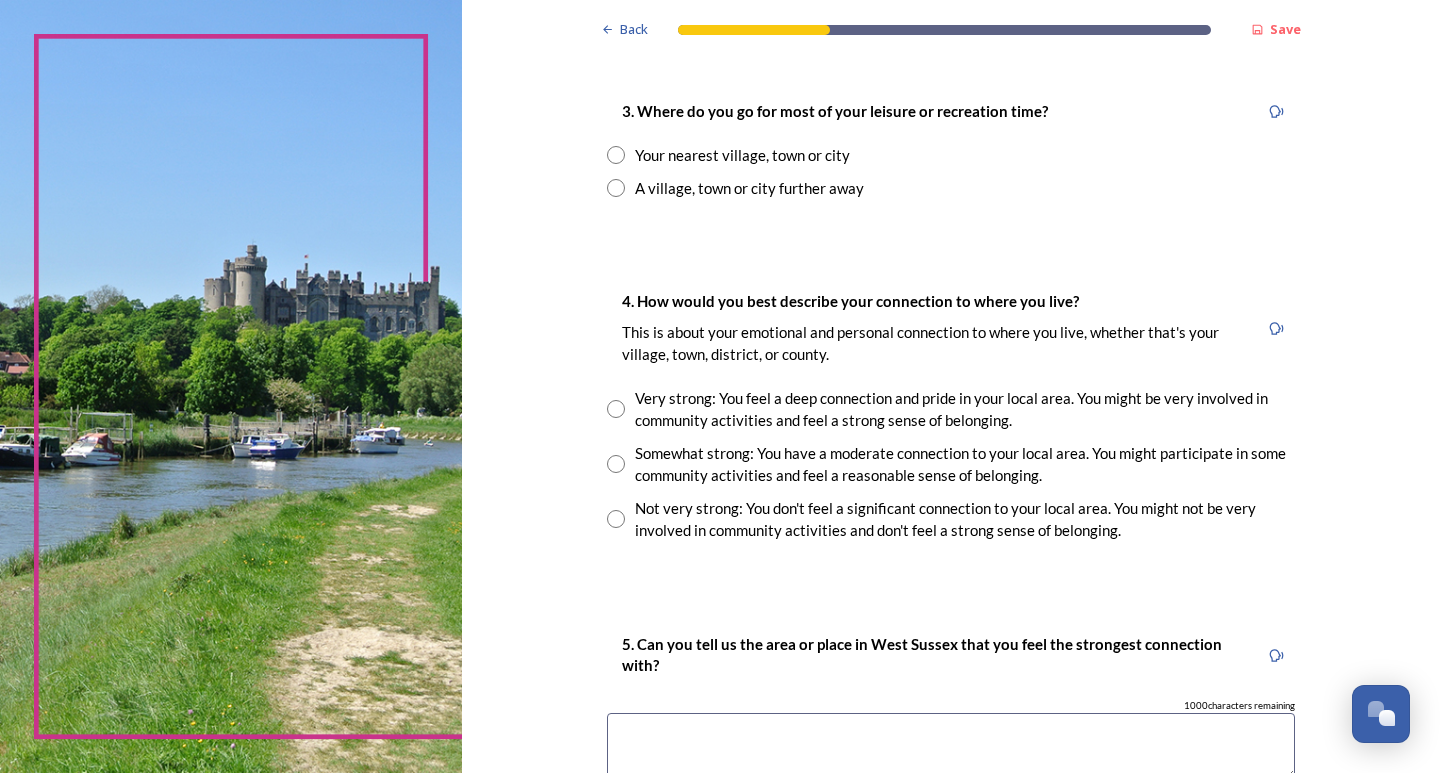 click at bounding box center [616, 155] 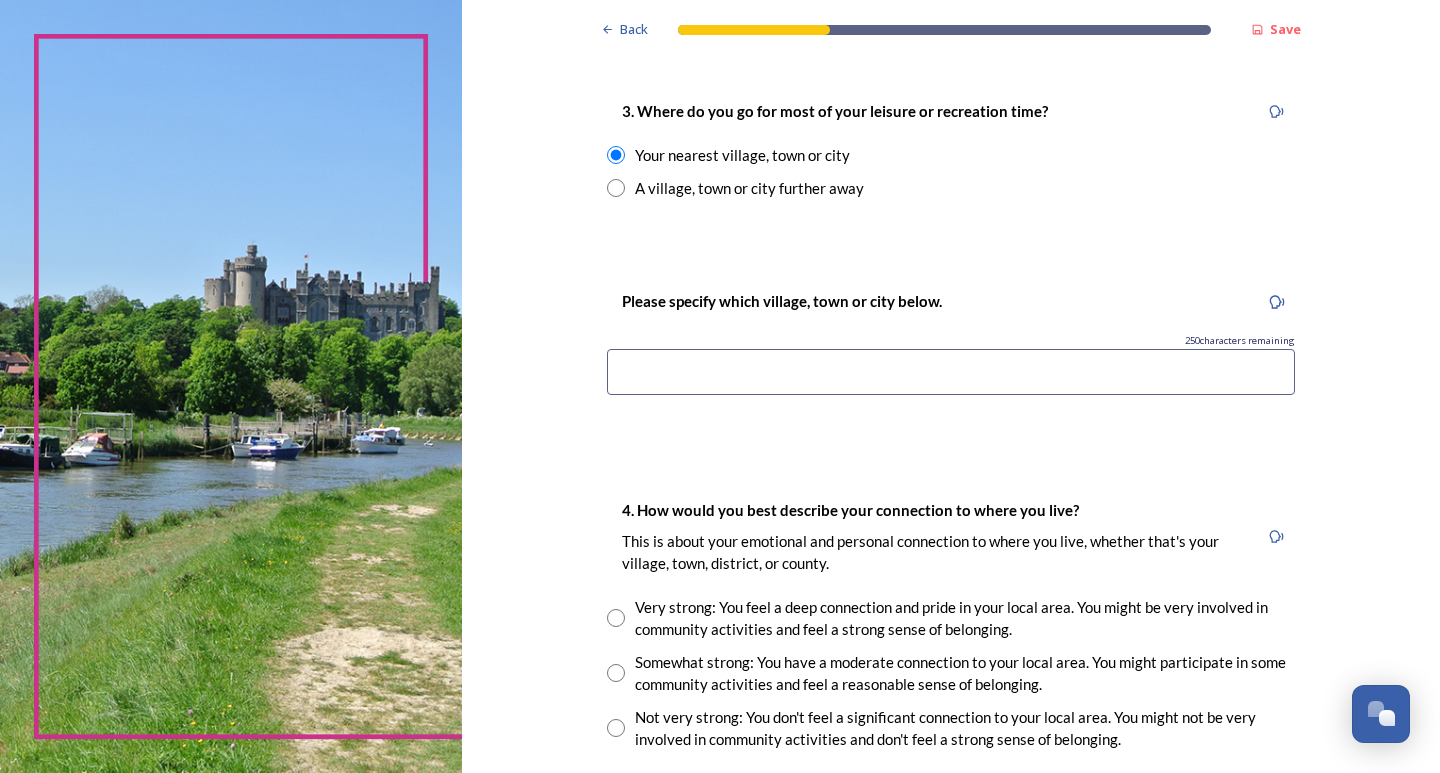 click at bounding box center (951, 372) 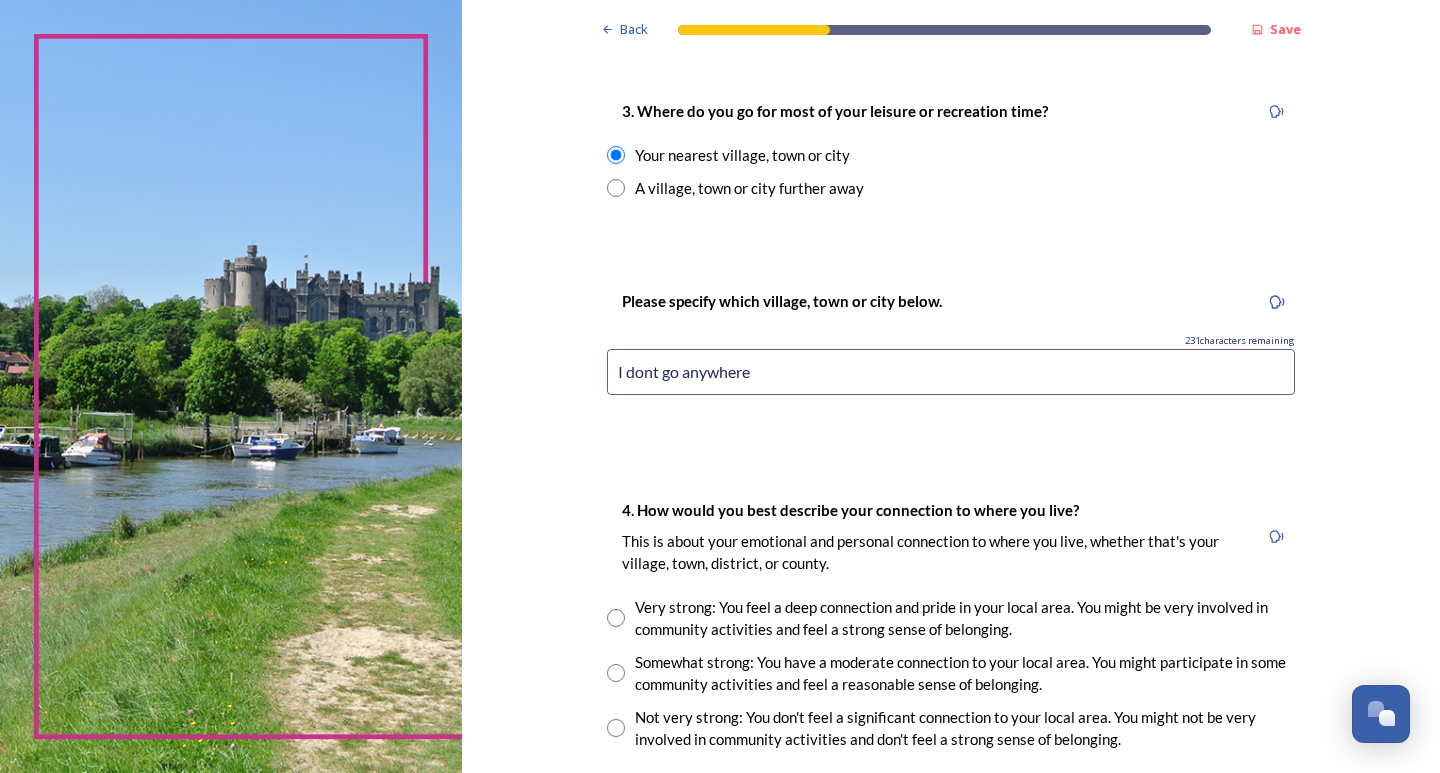 click on "I dont go anywhere" at bounding box center [951, 372] 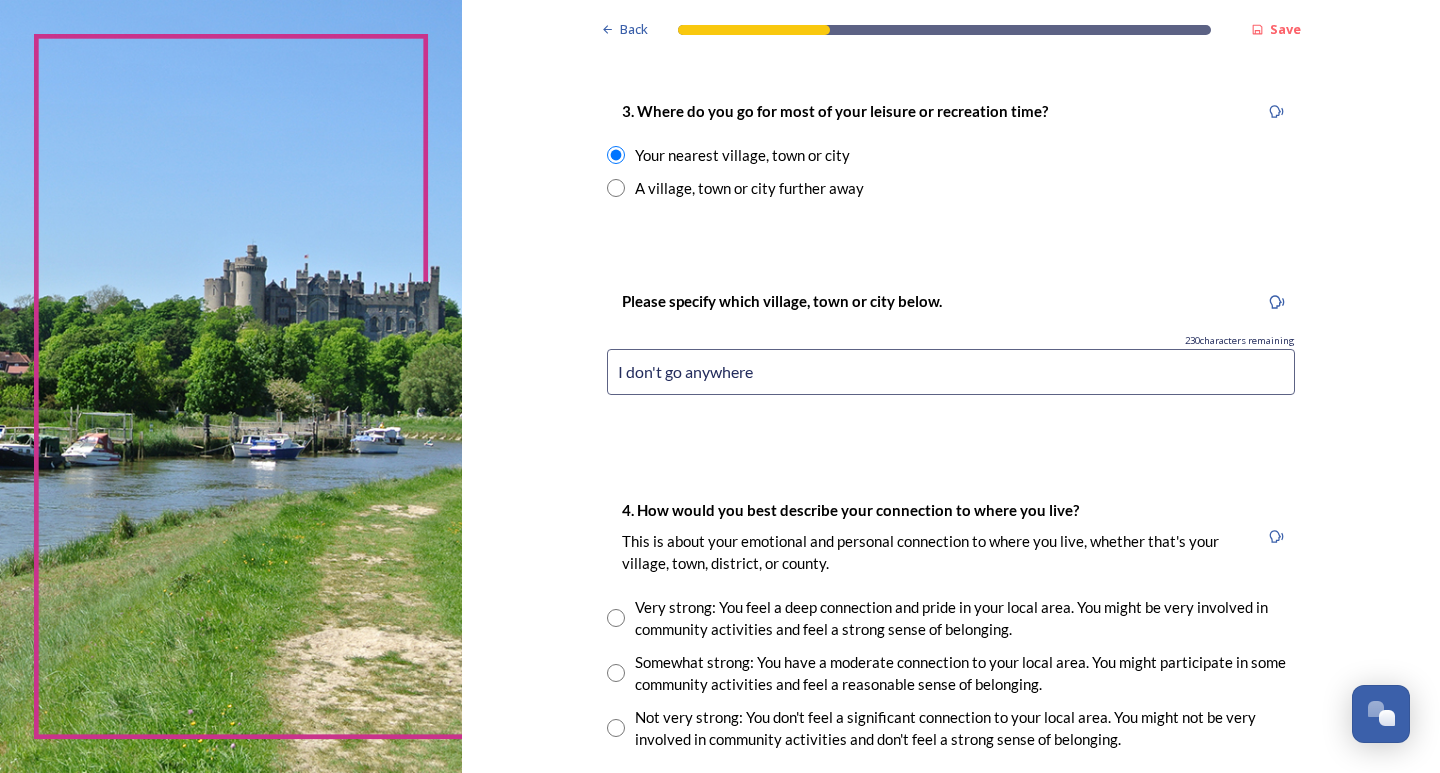 click on "I don't go anywhere" at bounding box center (951, 372) 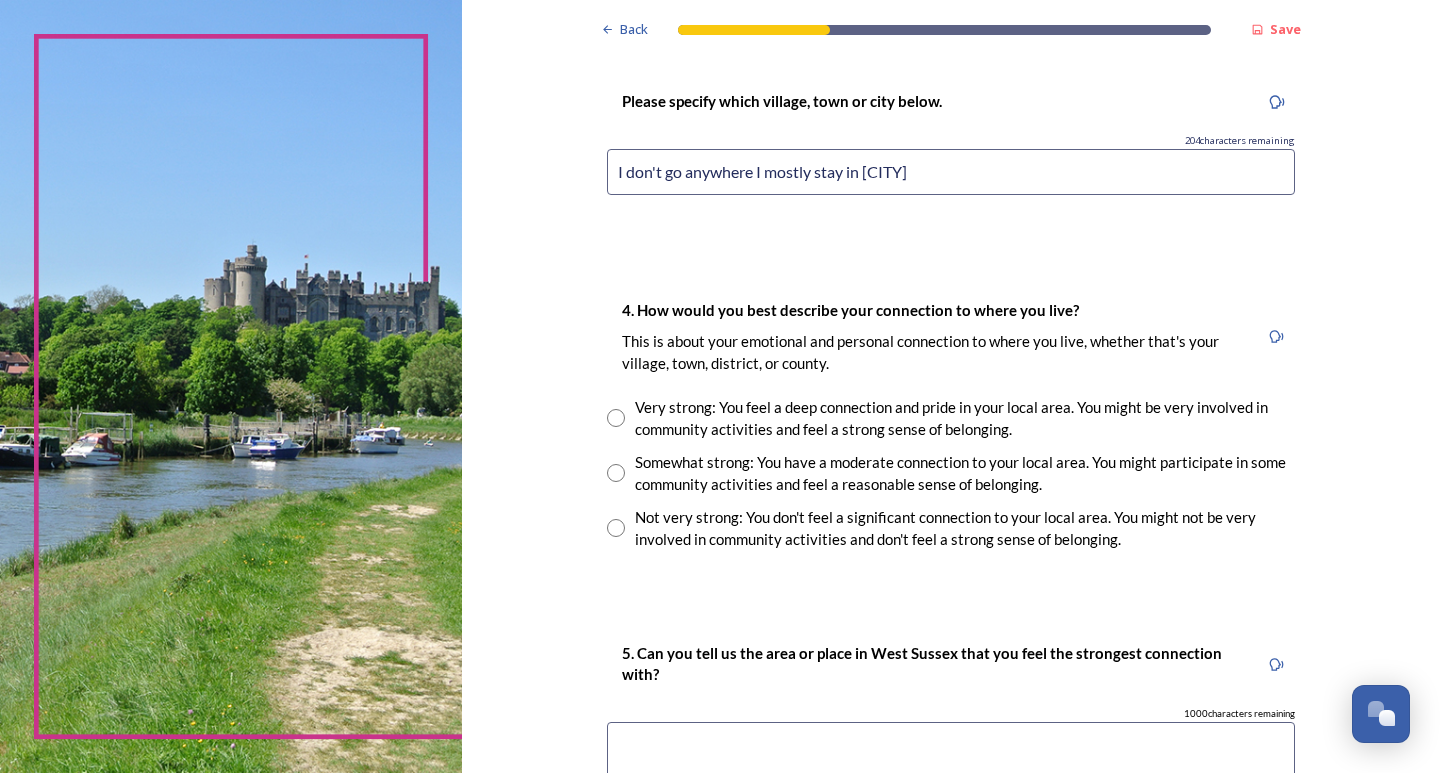 scroll, scrollTop: 1600, scrollLeft: 0, axis: vertical 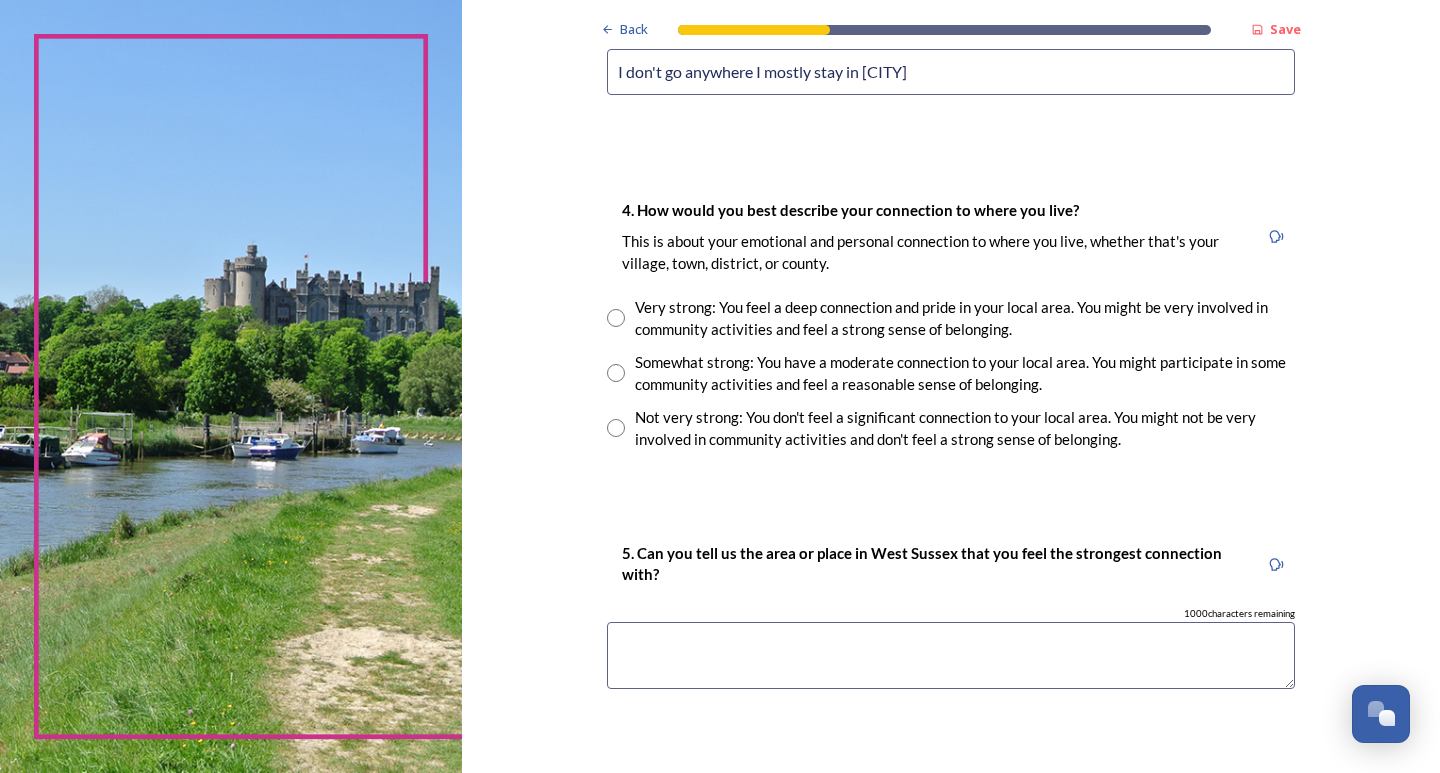 type on "I don't go anywhere I mostly stay in [CITY]" 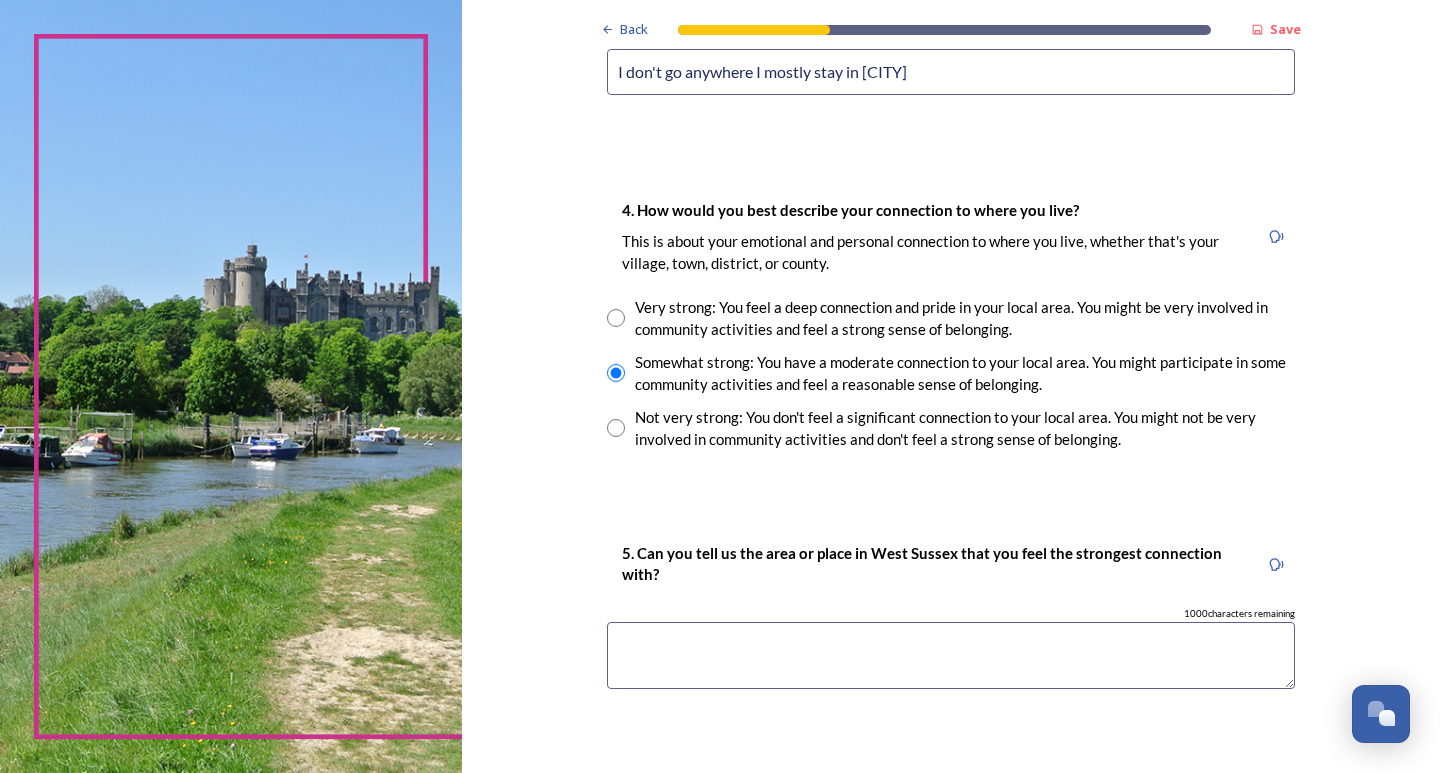 click at bounding box center (951, 655) 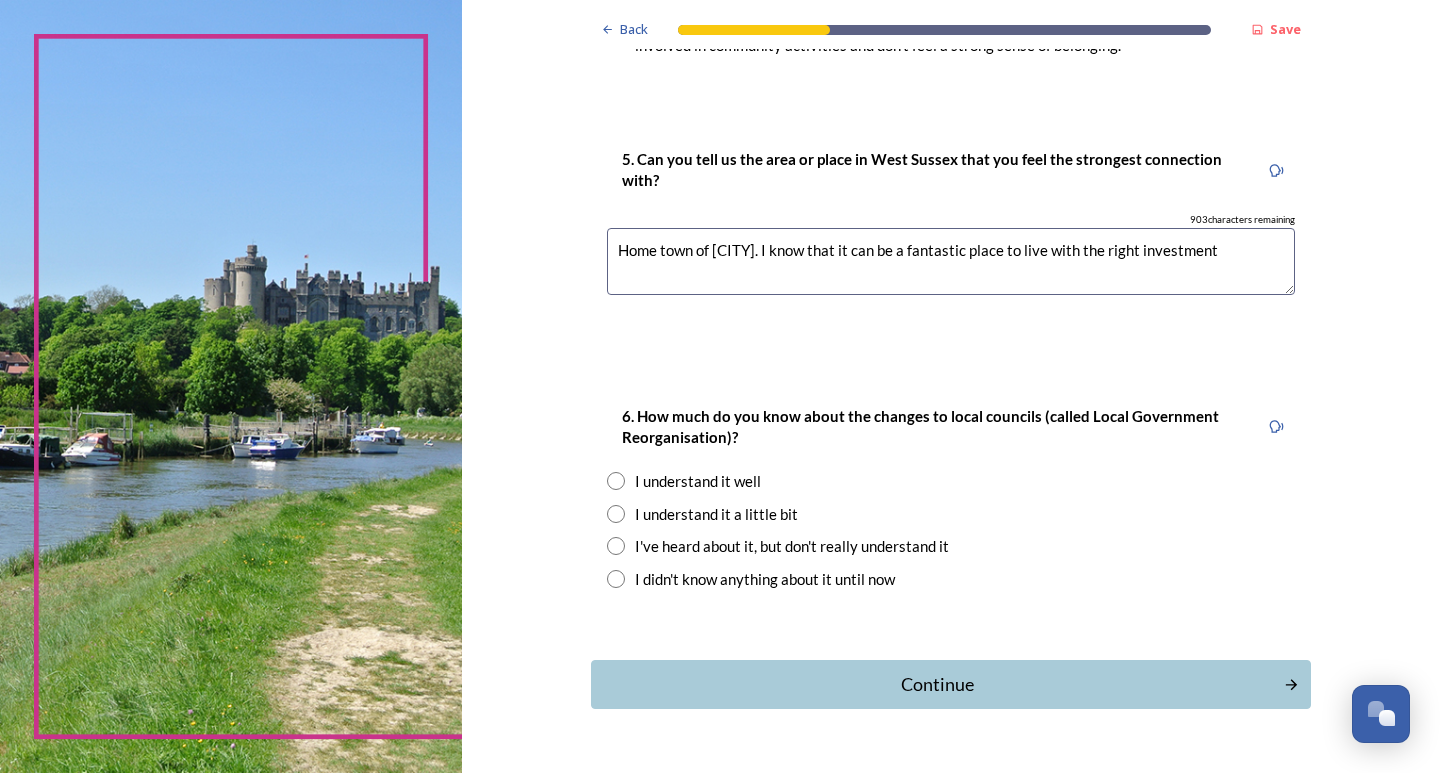 scroll, scrollTop: 2000, scrollLeft: 0, axis: vertical 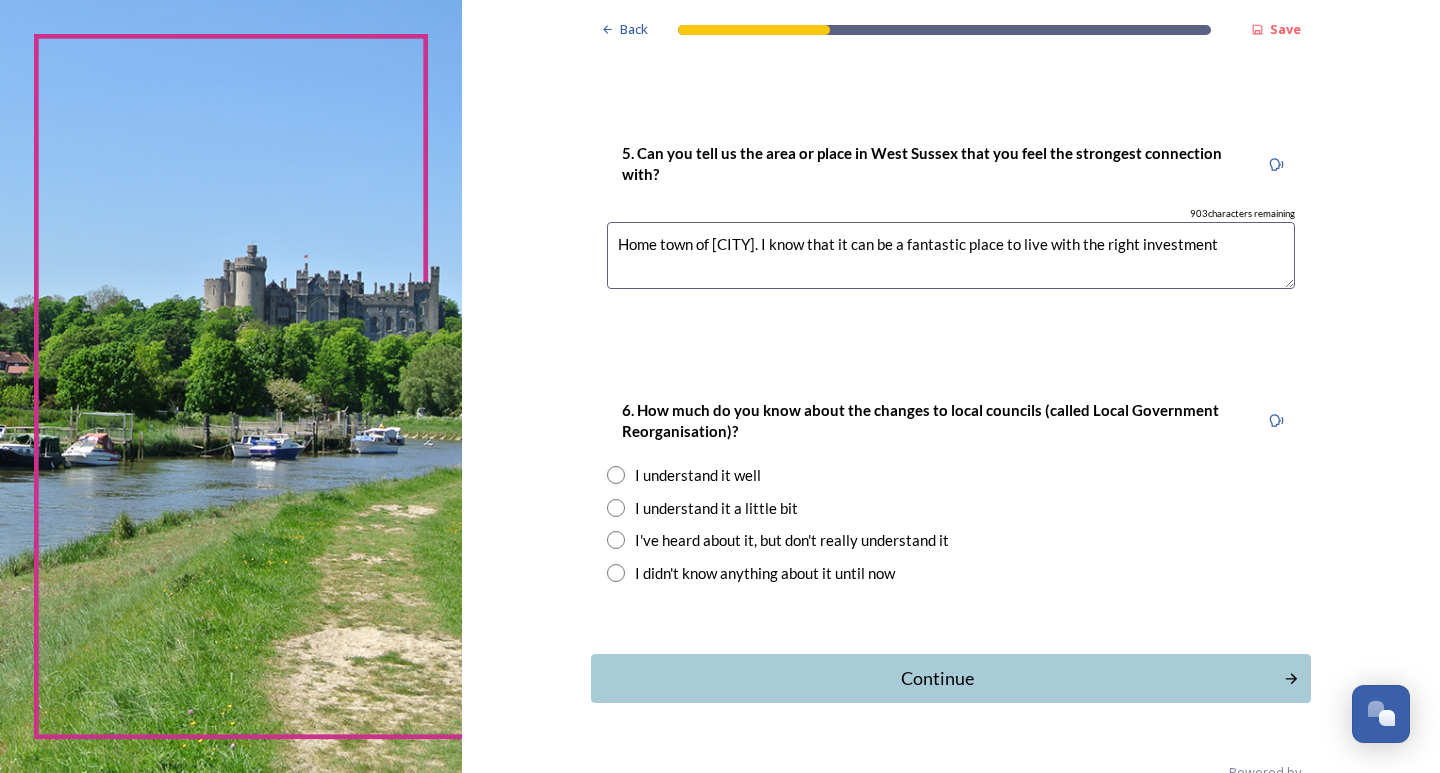 type on "Home town of [CITY]. I know that it can be a fantastic place to live with the right investment" 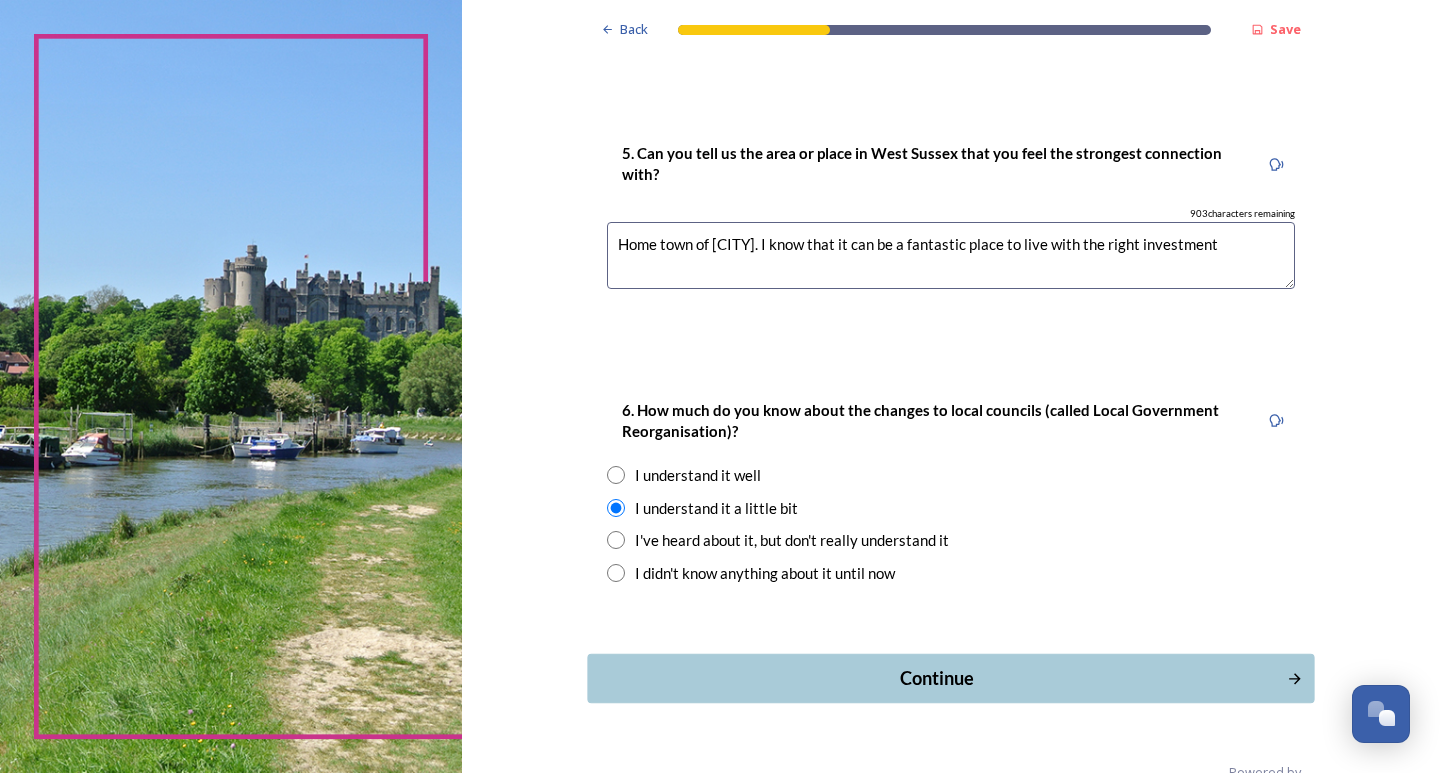 click on "Continue" at bounding box center (936, 678) 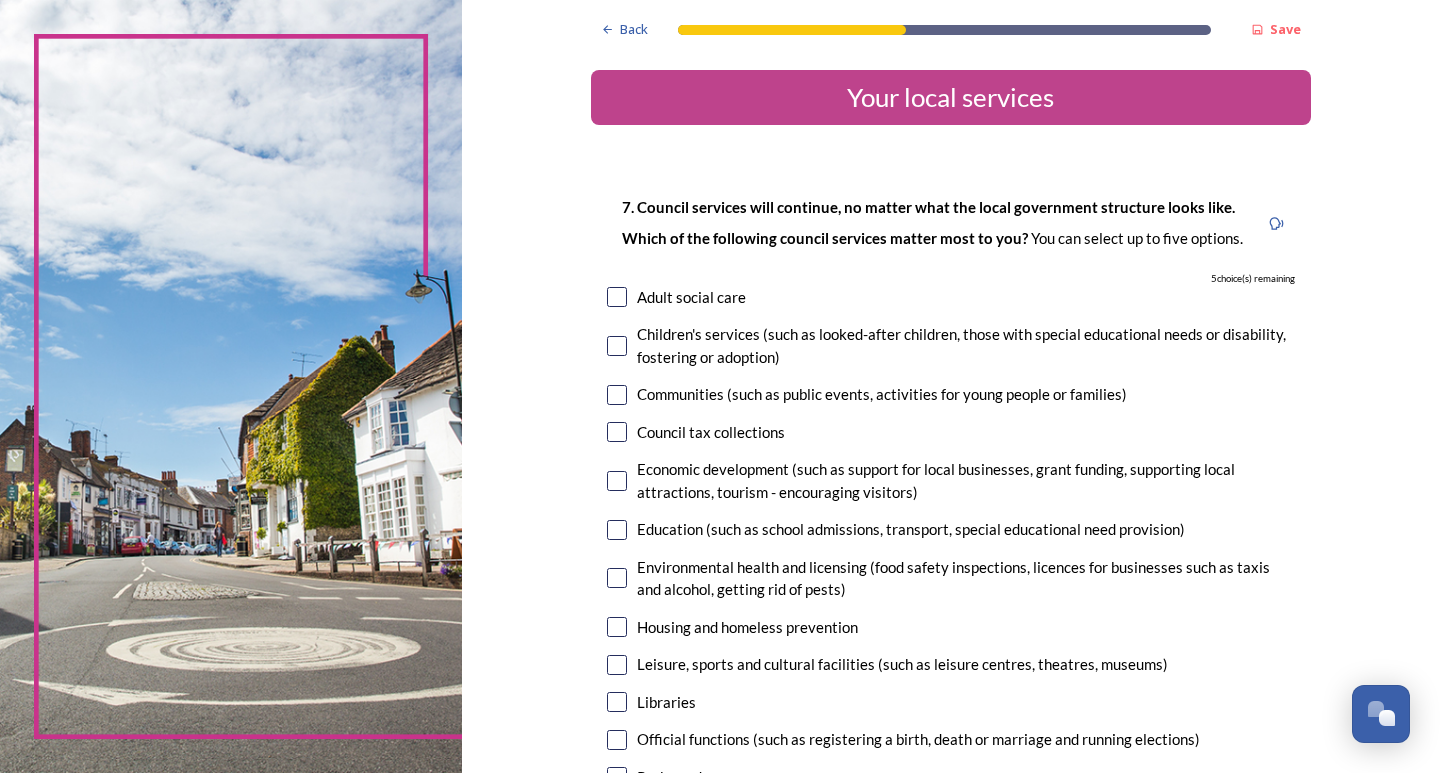 scroll, scrollTop: 100, scrollLeft: 0, axis: vertical 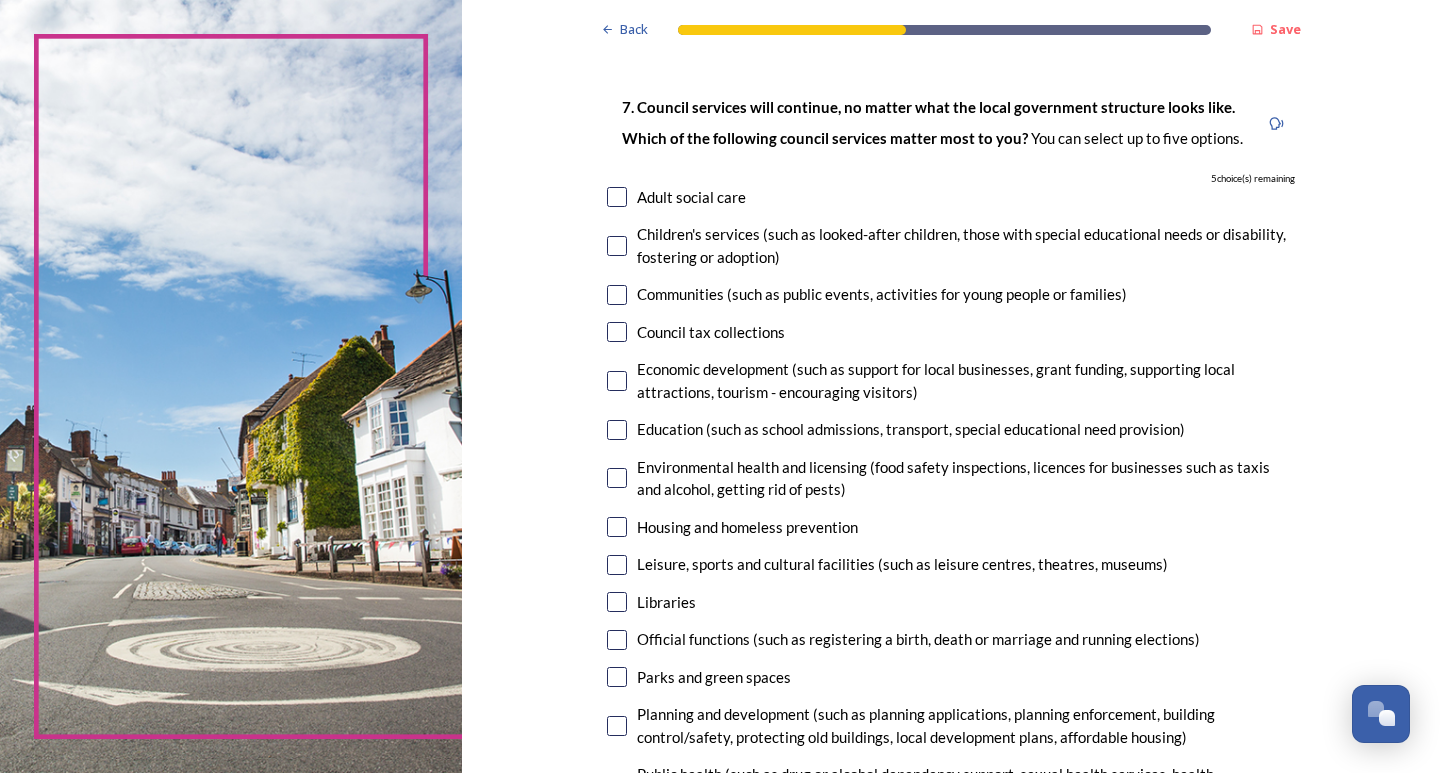 click at bounding box center (617, 478) 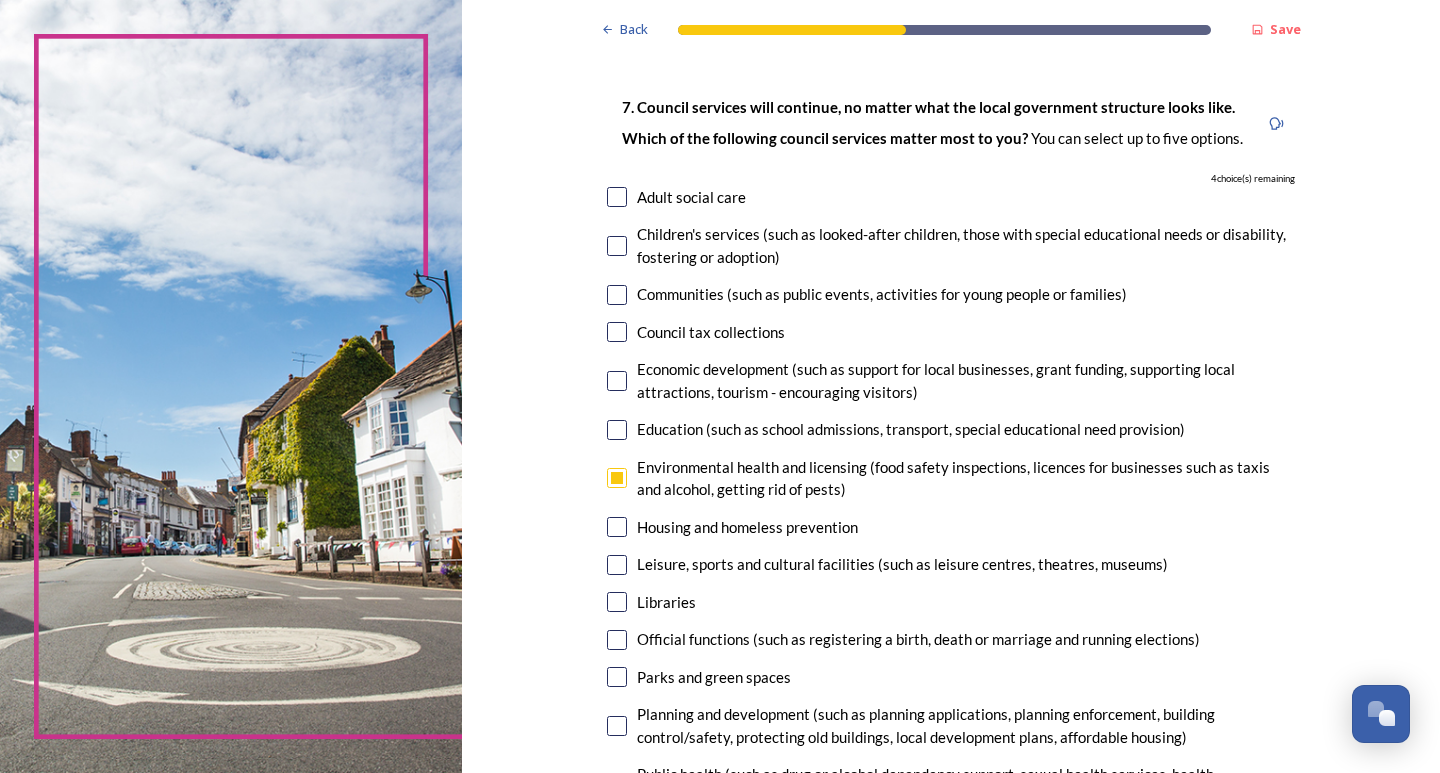 click at bounding box center [617, 430] 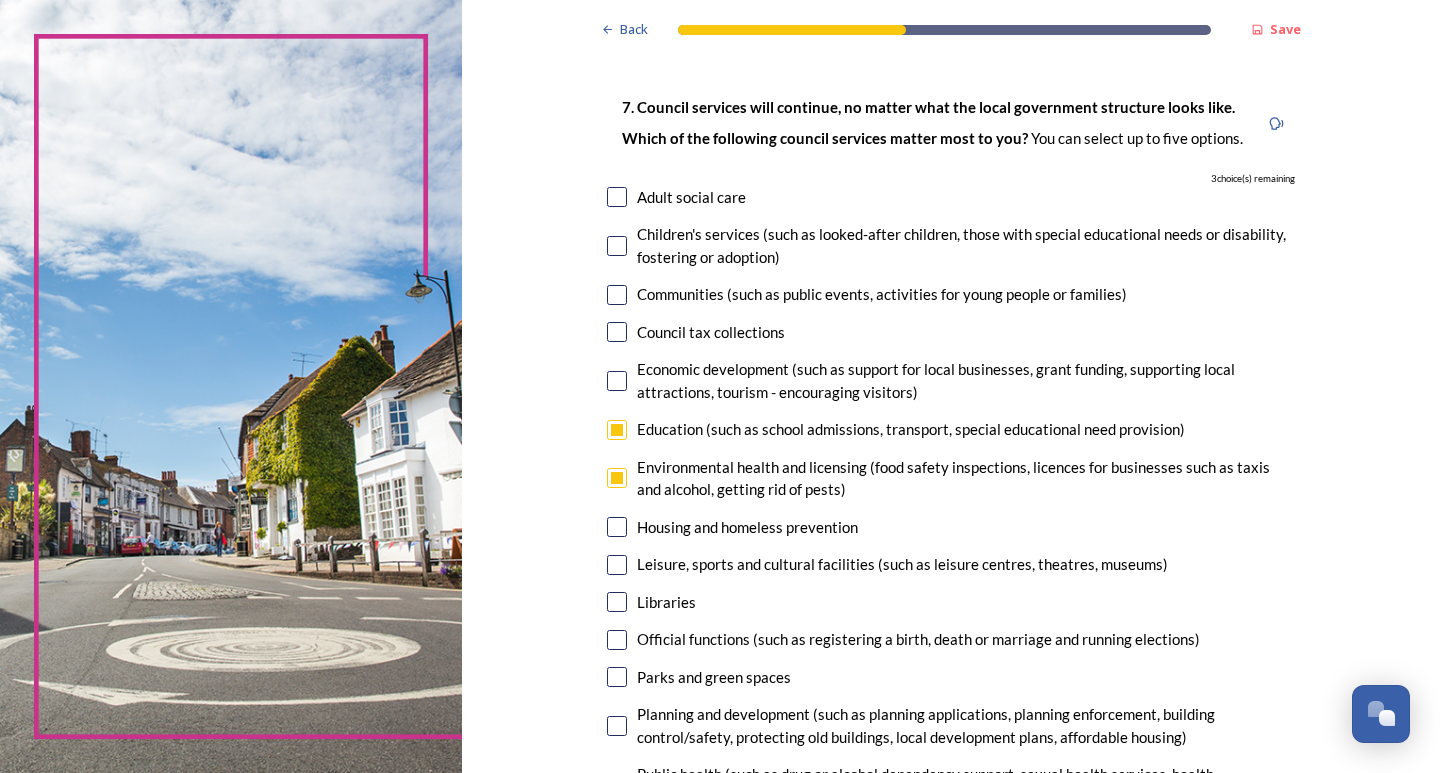 click on "Adult social care" at bounding box center (951, 197) 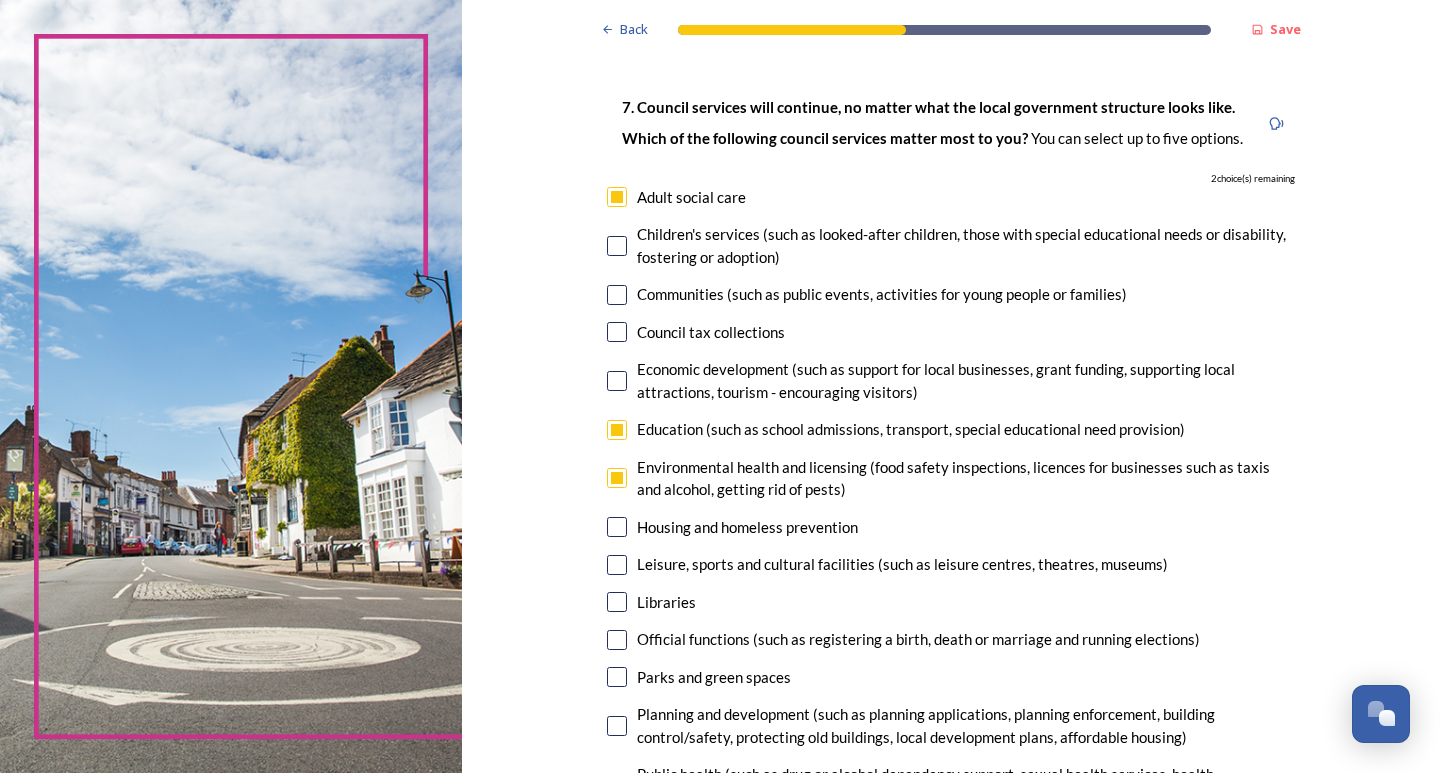 click on "Housing and homeless prevention" at bounding box center [951, 527] 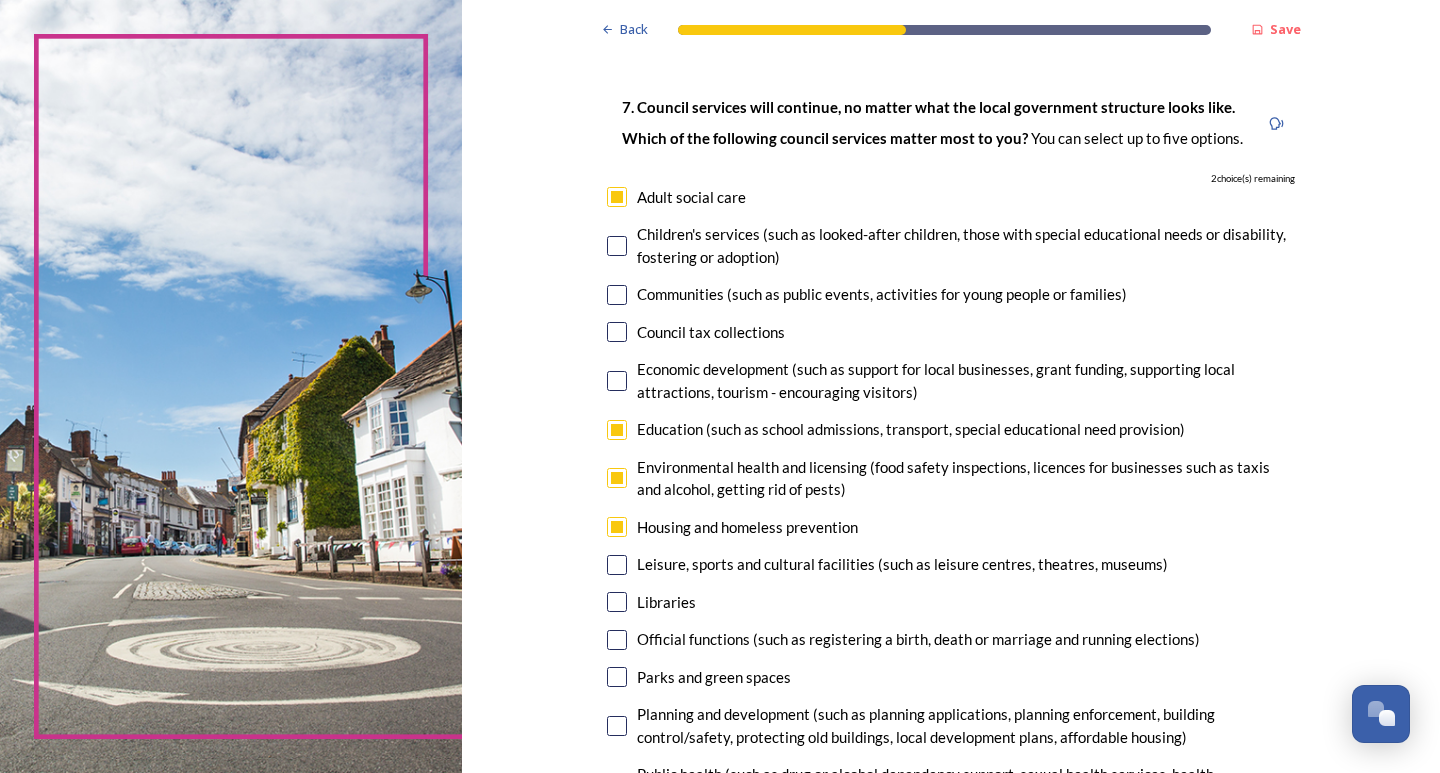 checkbox on "true" 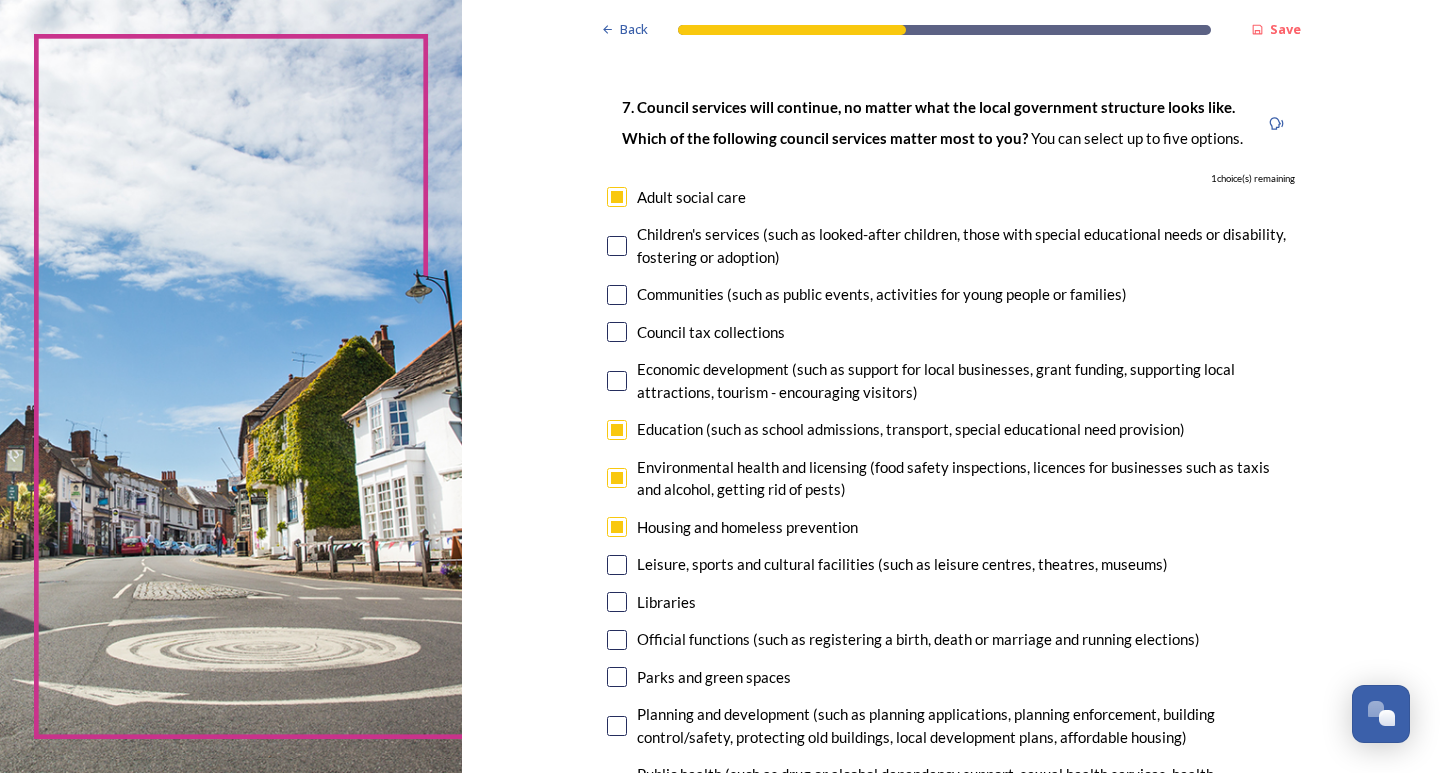 click at bounding box center (617, 565) 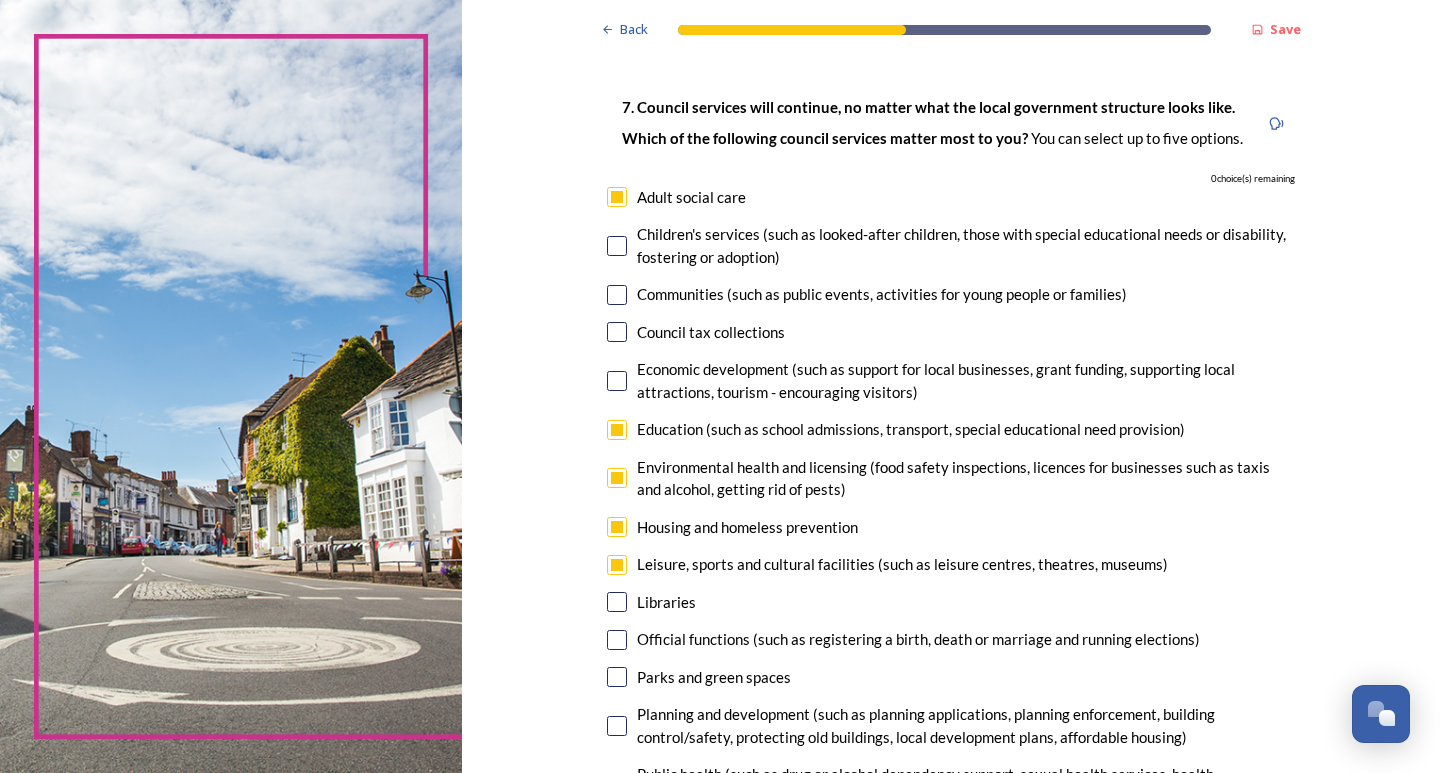 scroll, scrollTop: 200, scrollLeft: 0, axis: vertical 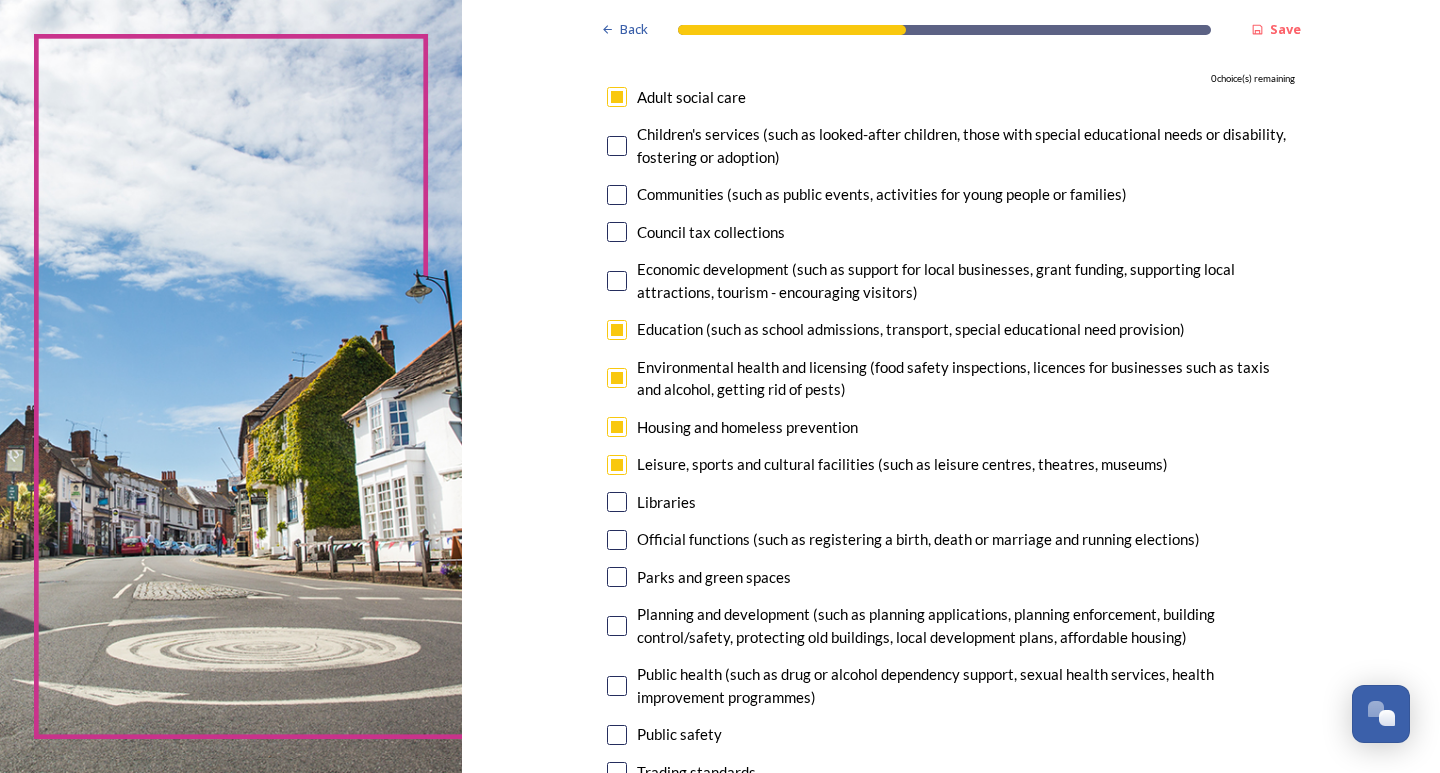 click at bounding box center (617, 577) 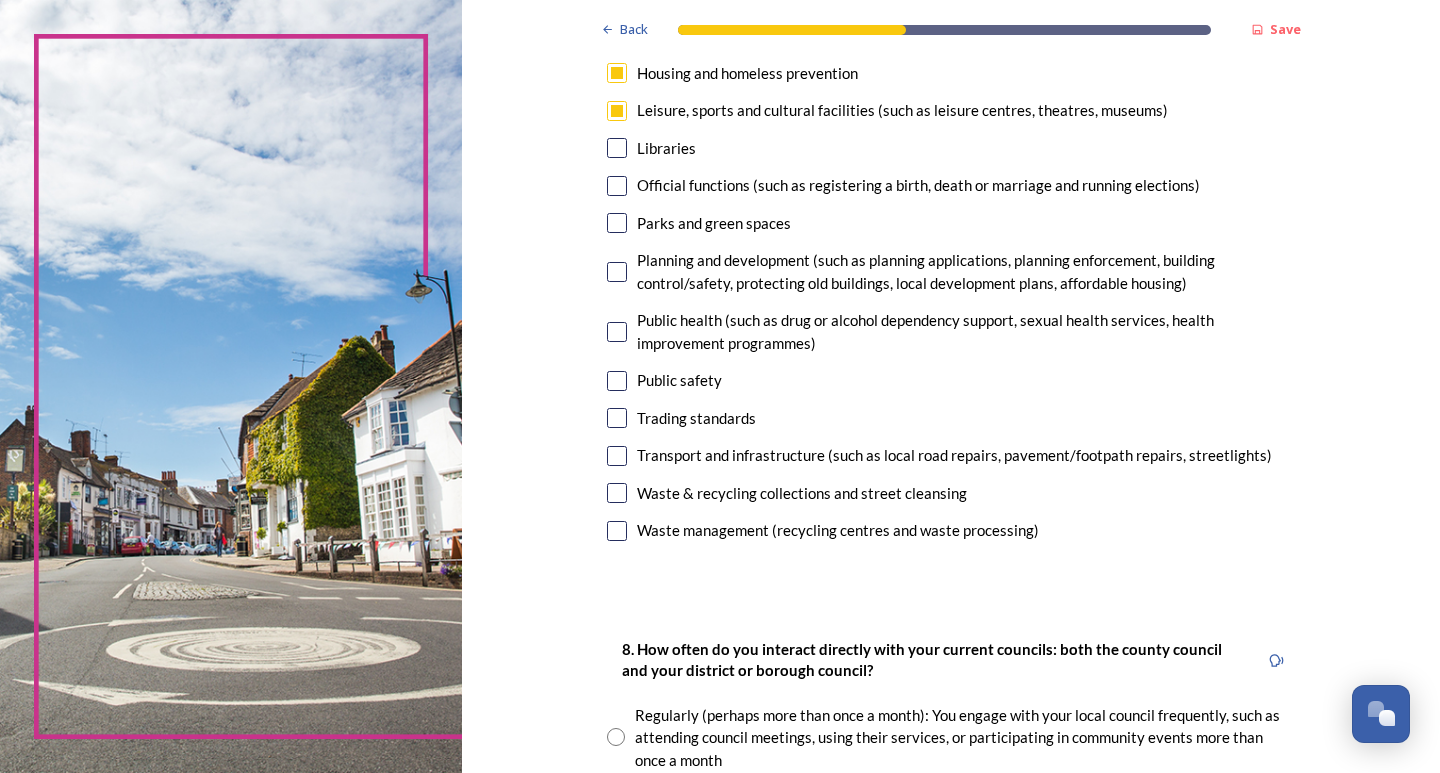 scroll, scrollTop: 900, scrollLeft: 0, axis: vertical 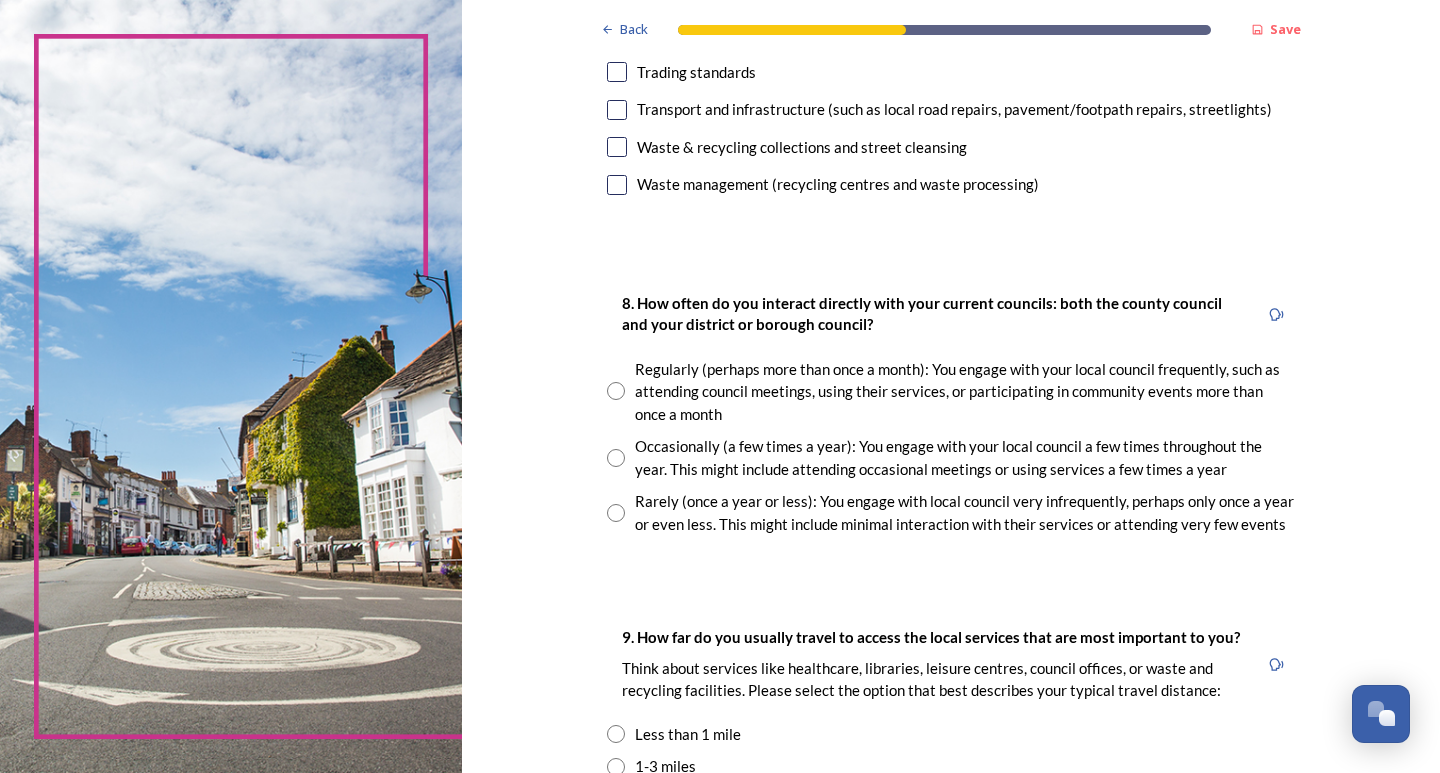 click on "Regularly (perhaps more than once a month): You engage with your local council frequently, such as attending council meetings, using their services, or participating in community events more than once a month" at bounding box center (951, 392) 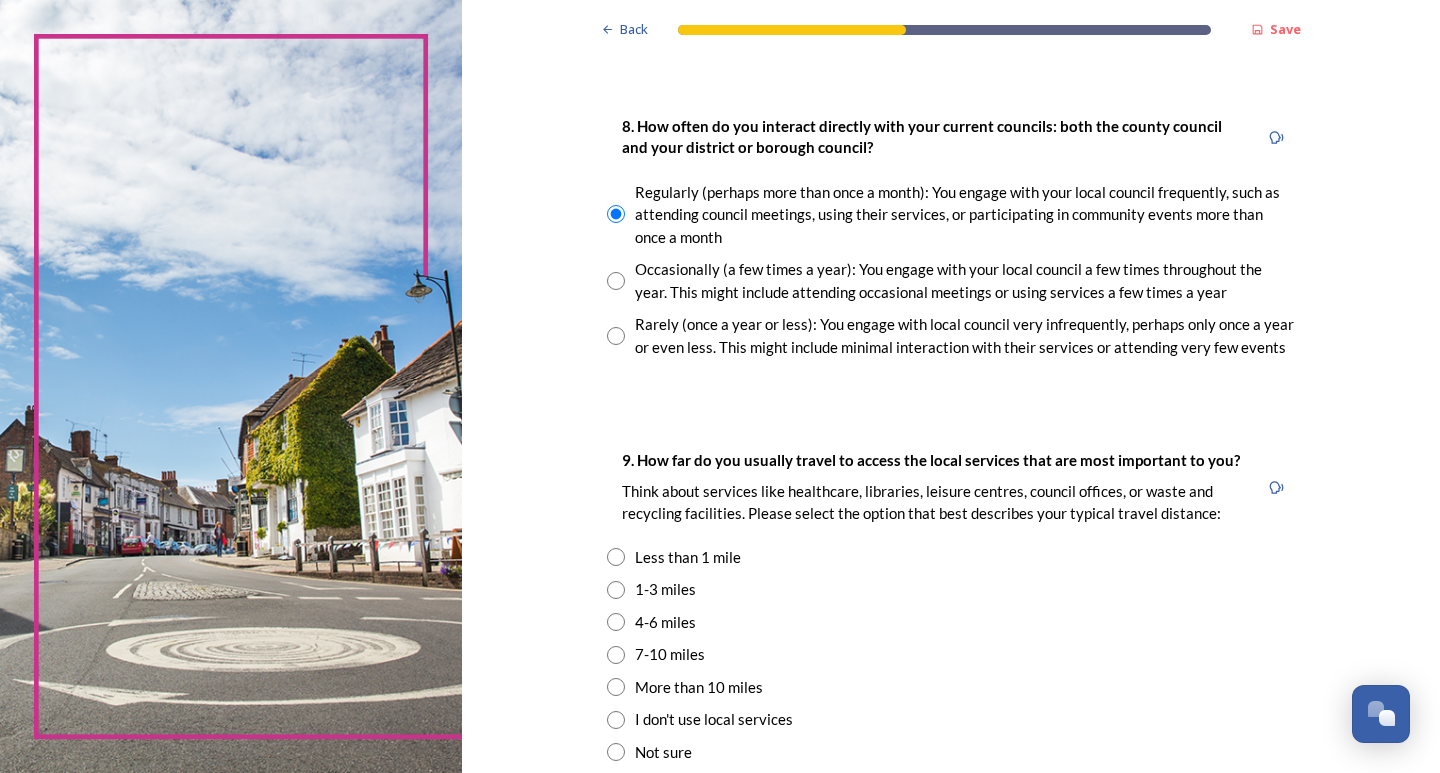 scroll, scrollTop: 1100, scrollLeft: 0, axis: vertical 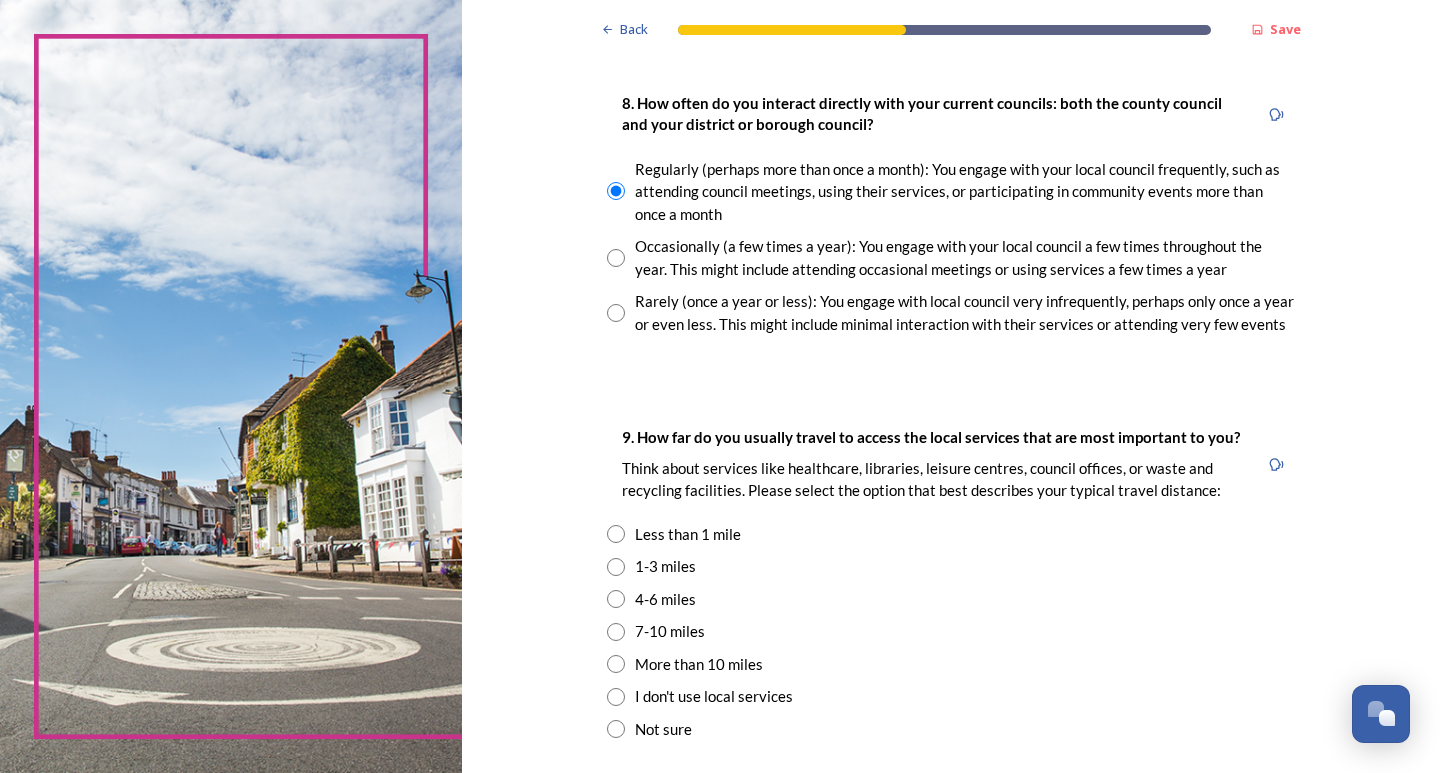 click at bounding box center [616, 534] 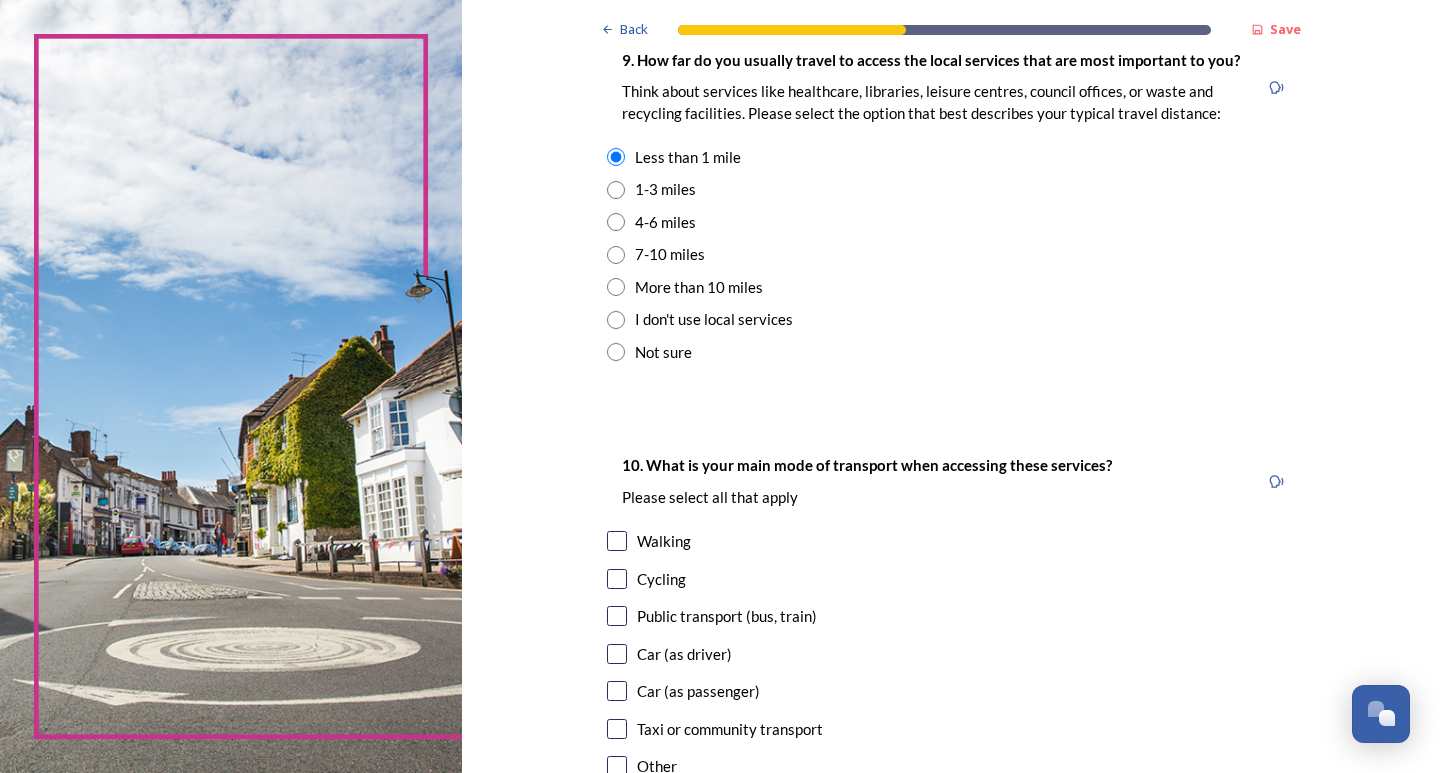 scroll, scrollTop: 1600, scrollLeft: 0, axis: vertical 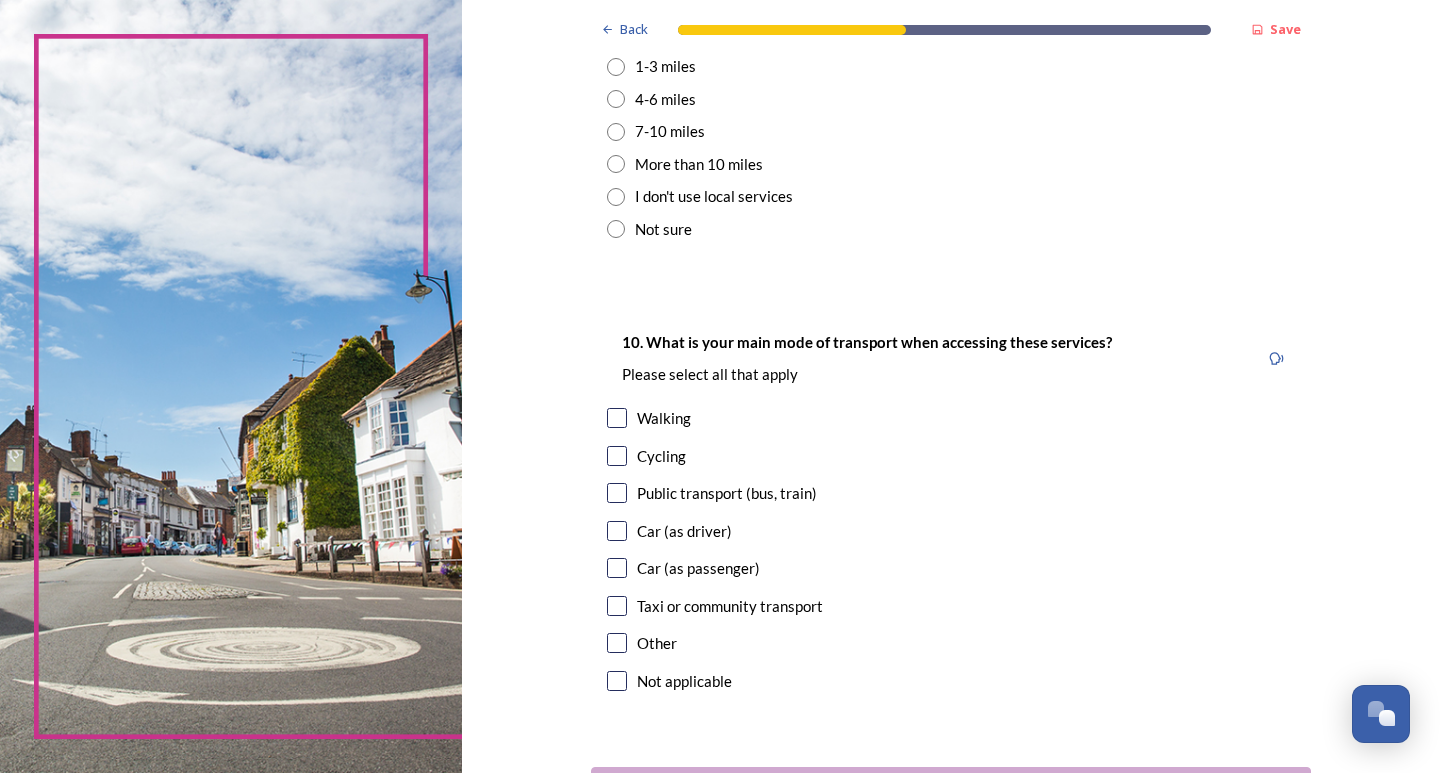 click at bounding box center [617, 418] 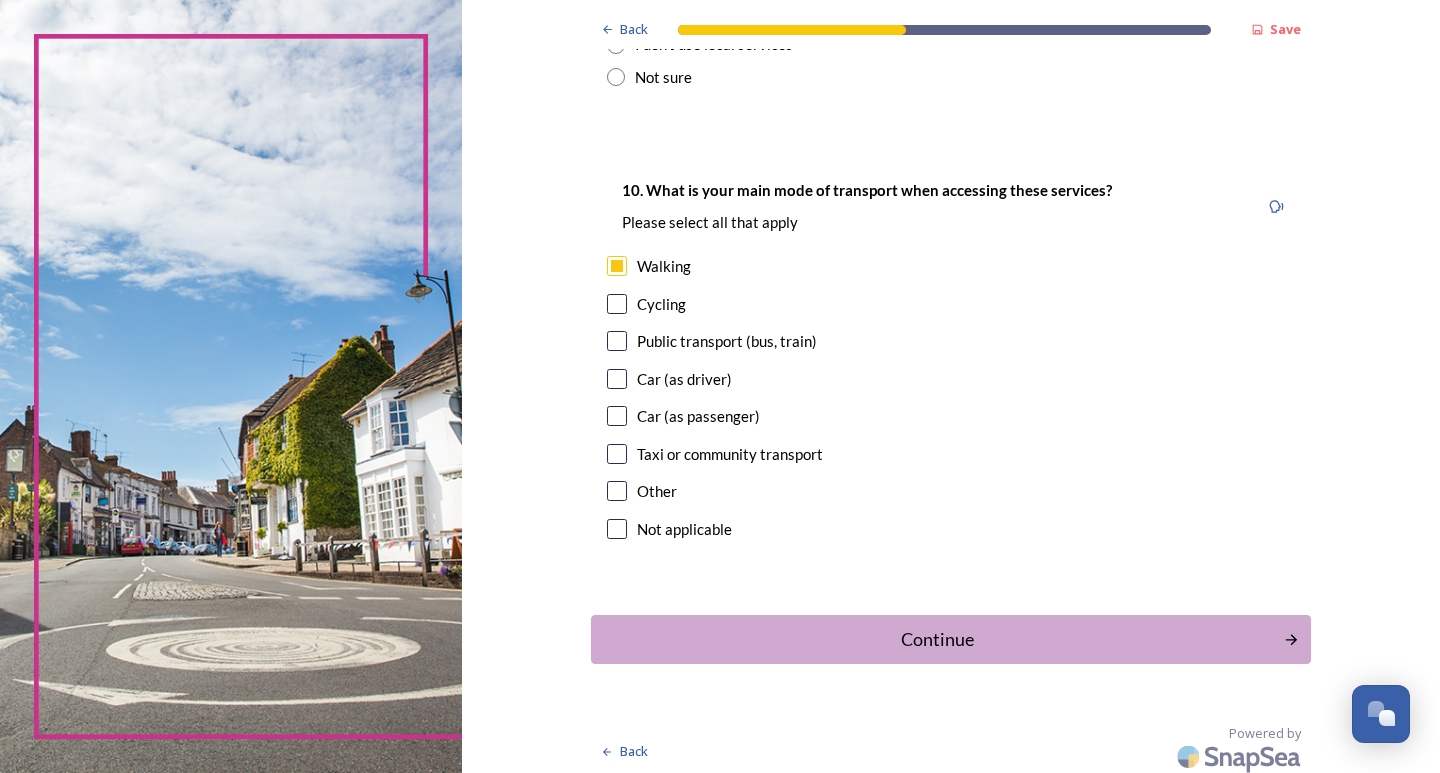 scroll, scrollTop: 1759, scrollLeft: 0, axis: vertical 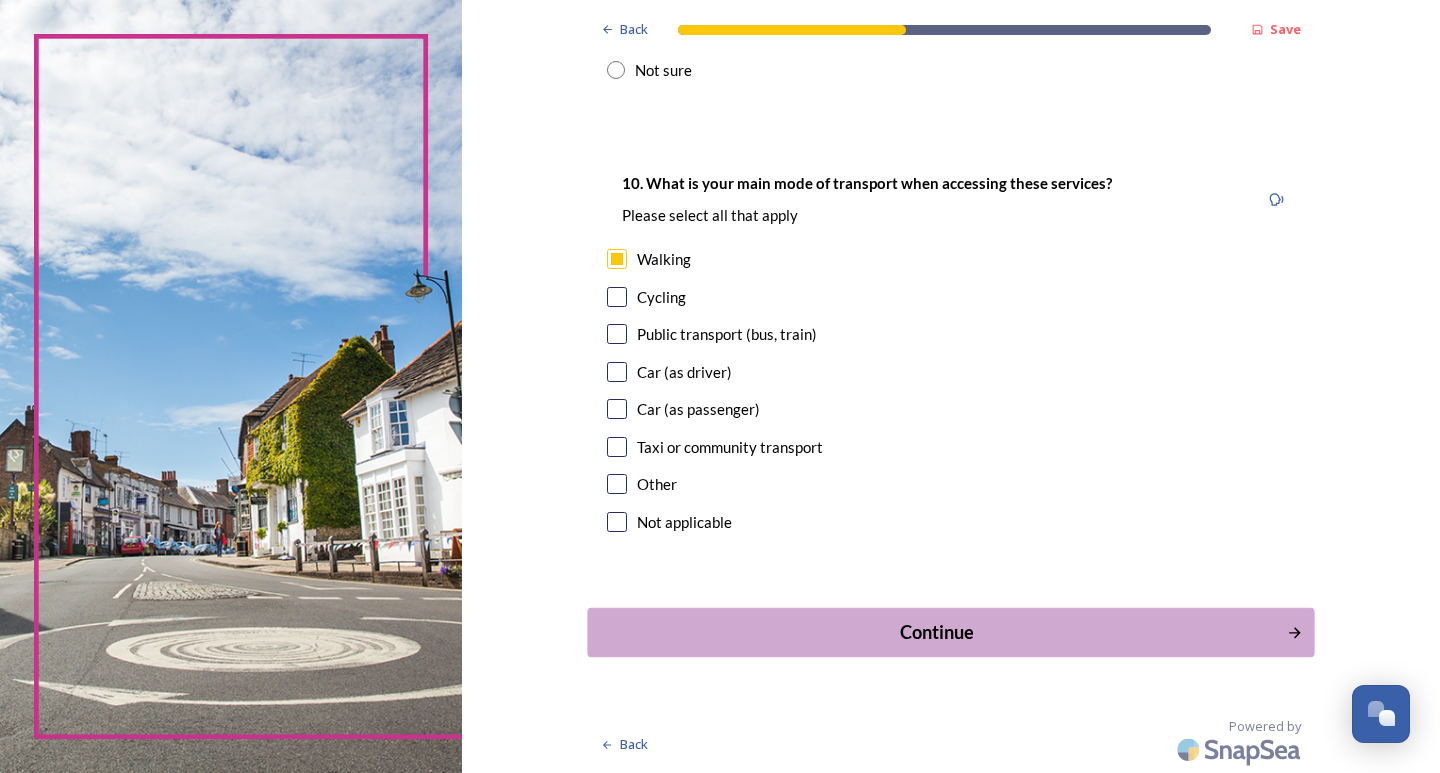click on "Continue" at bounding box center [936, 632] 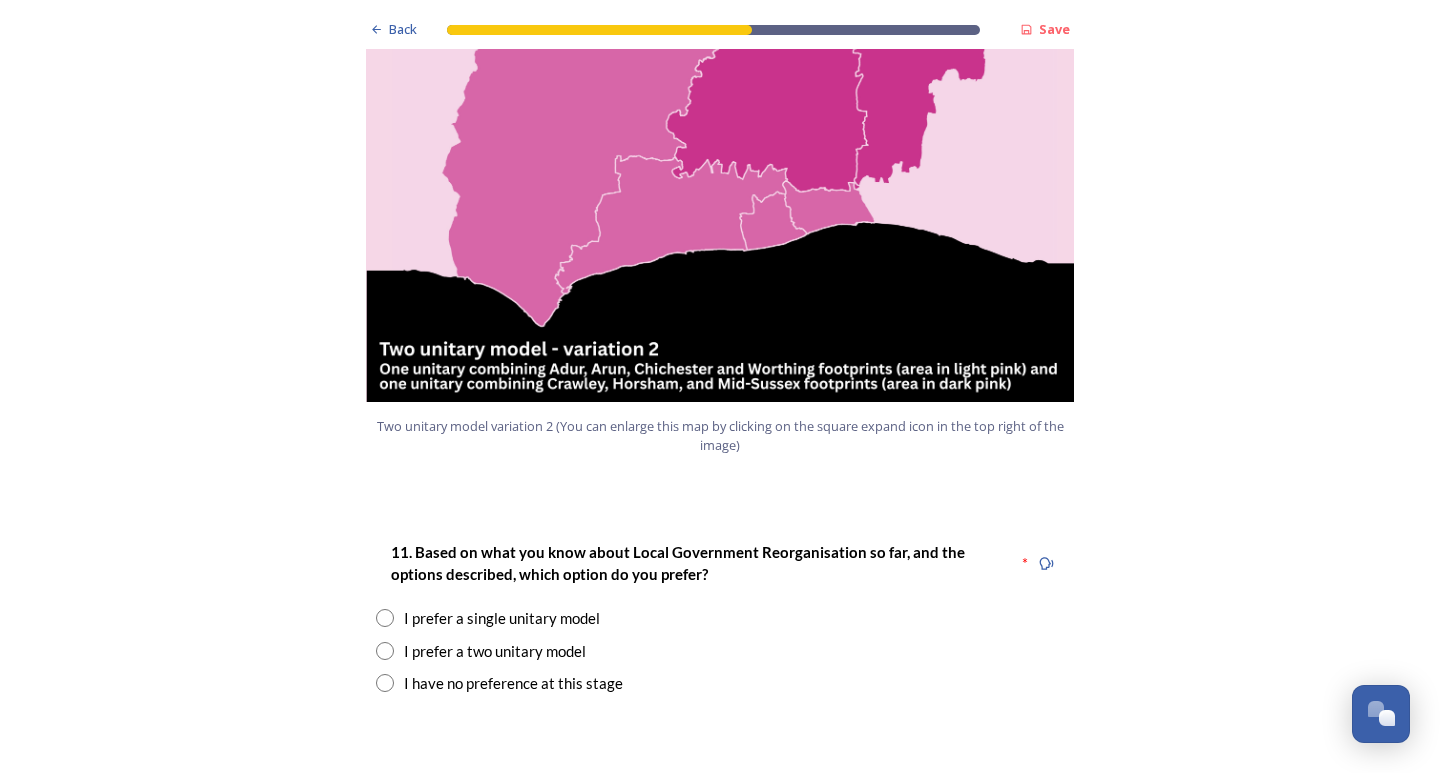 scroll, scrollTop: 2200, scrollLeft: 0, axis: vertical 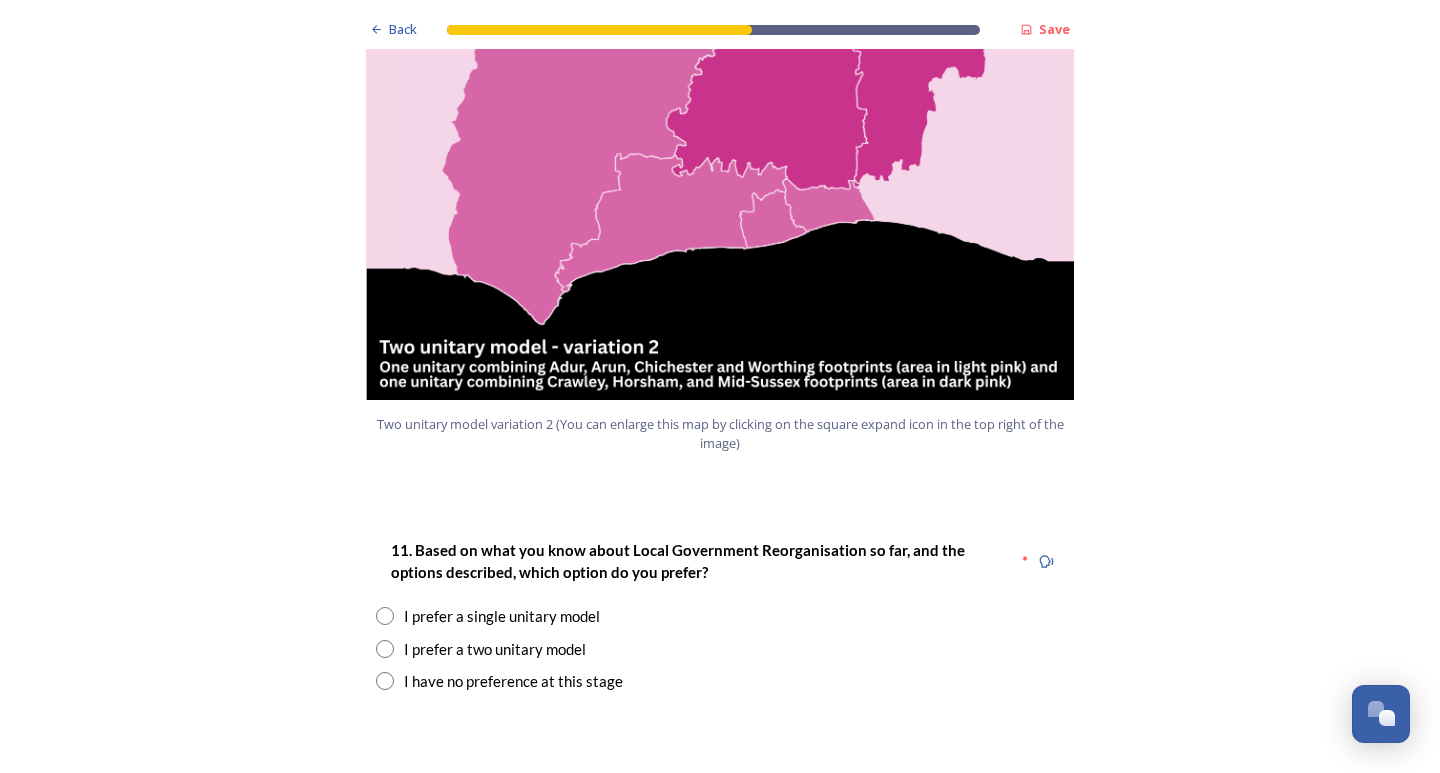 click at bounding box center [385, 616] 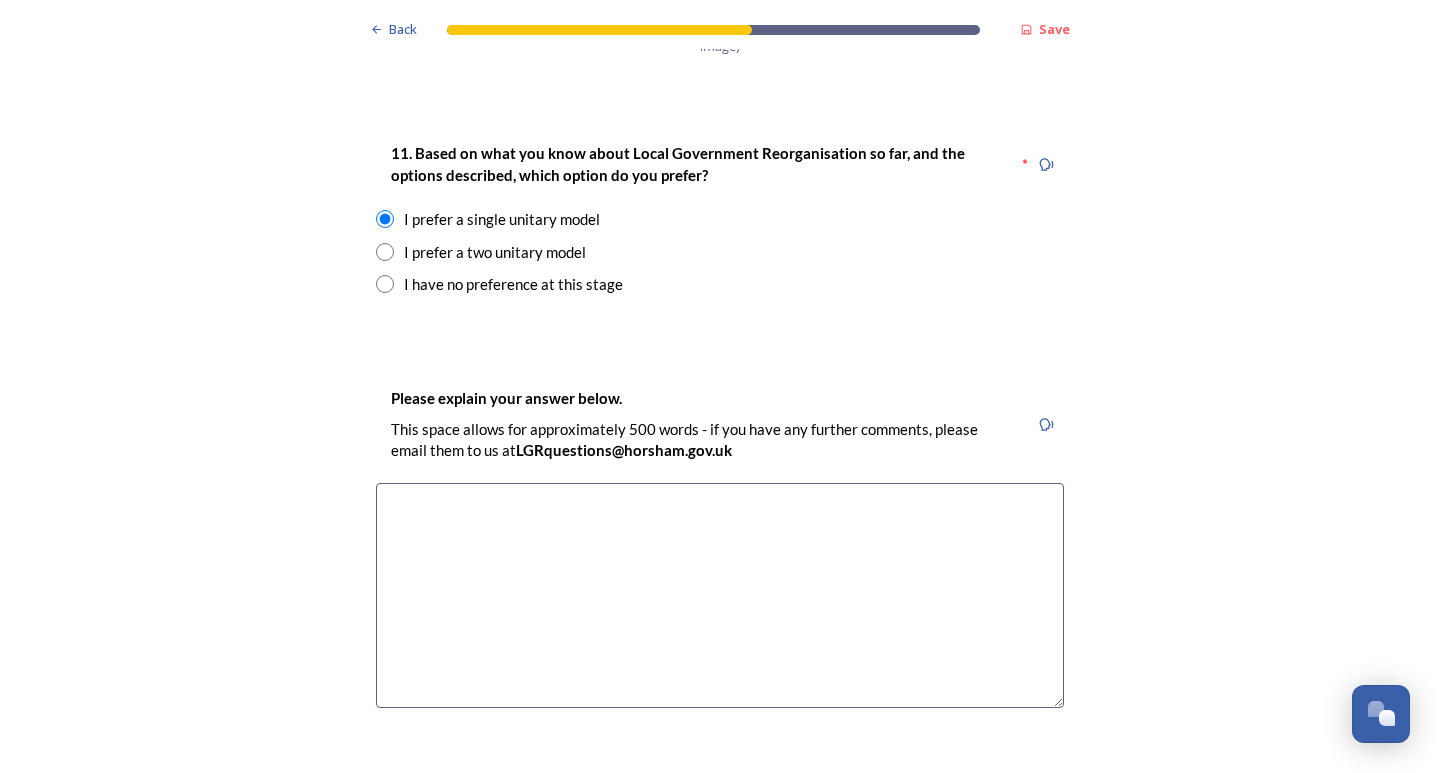 scroll, scrollTop: 2600, scrollLeft: 0, axis: vertical 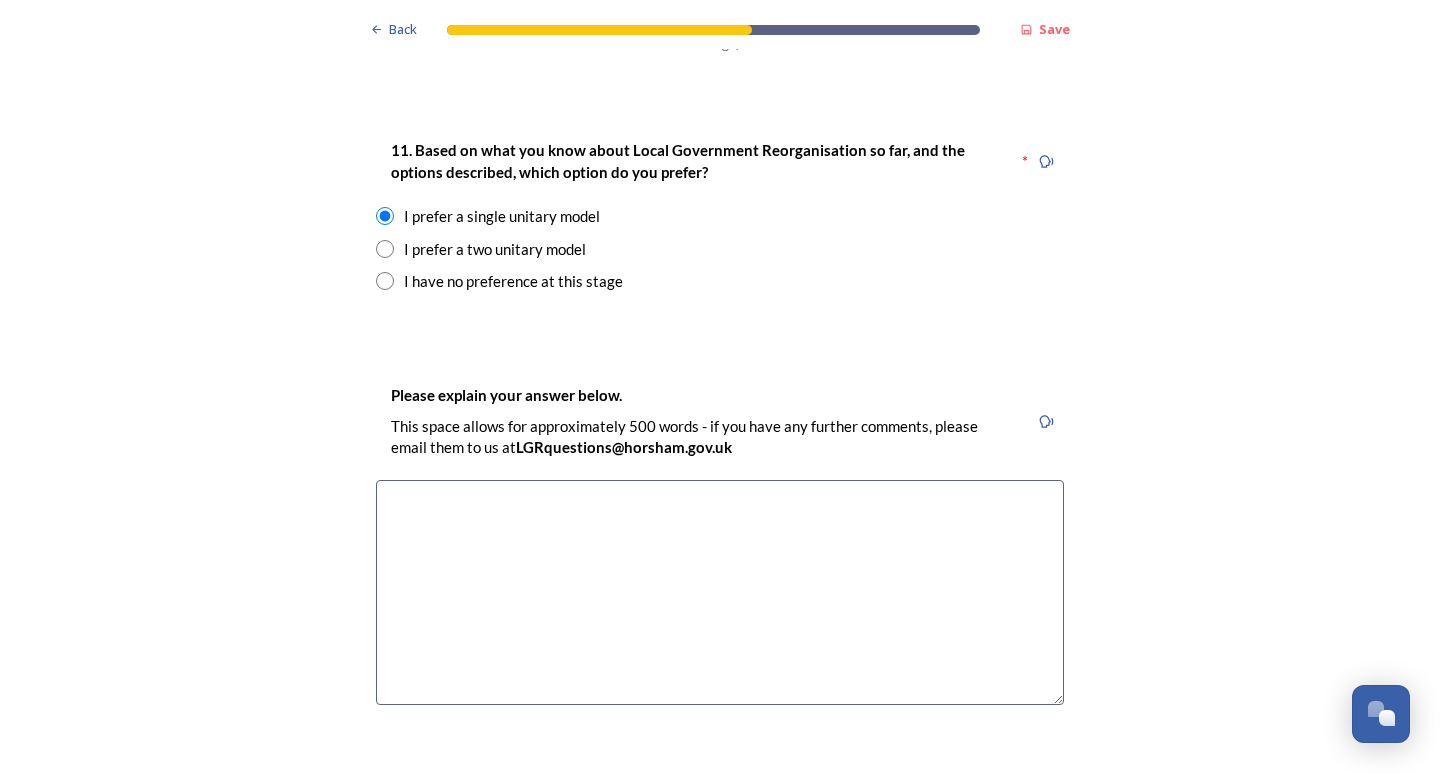 click at bounding box center [720, 592] 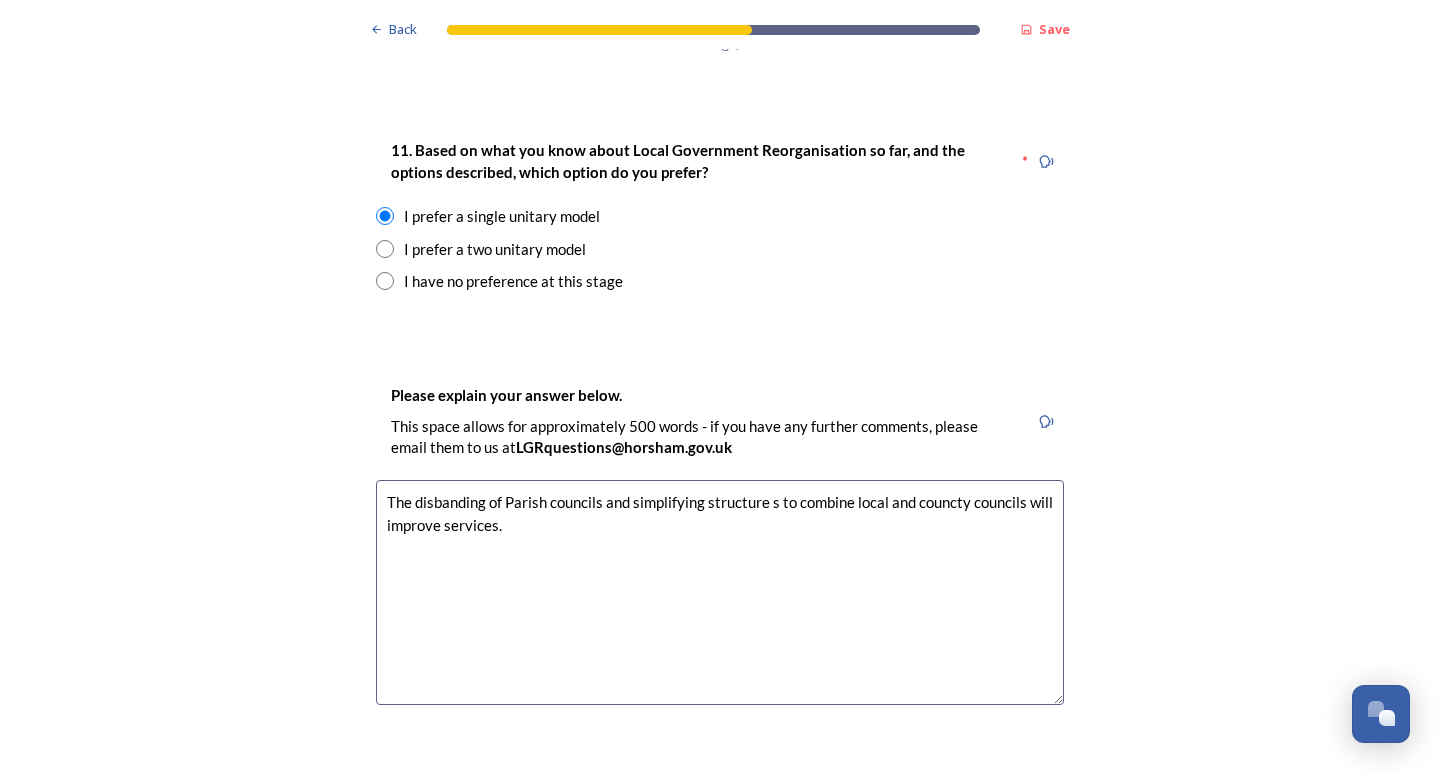 click on "The disbanding of Parish councils and simplifying structure s to combine local and councty councils will improve services." at bounding box center (720, 592) 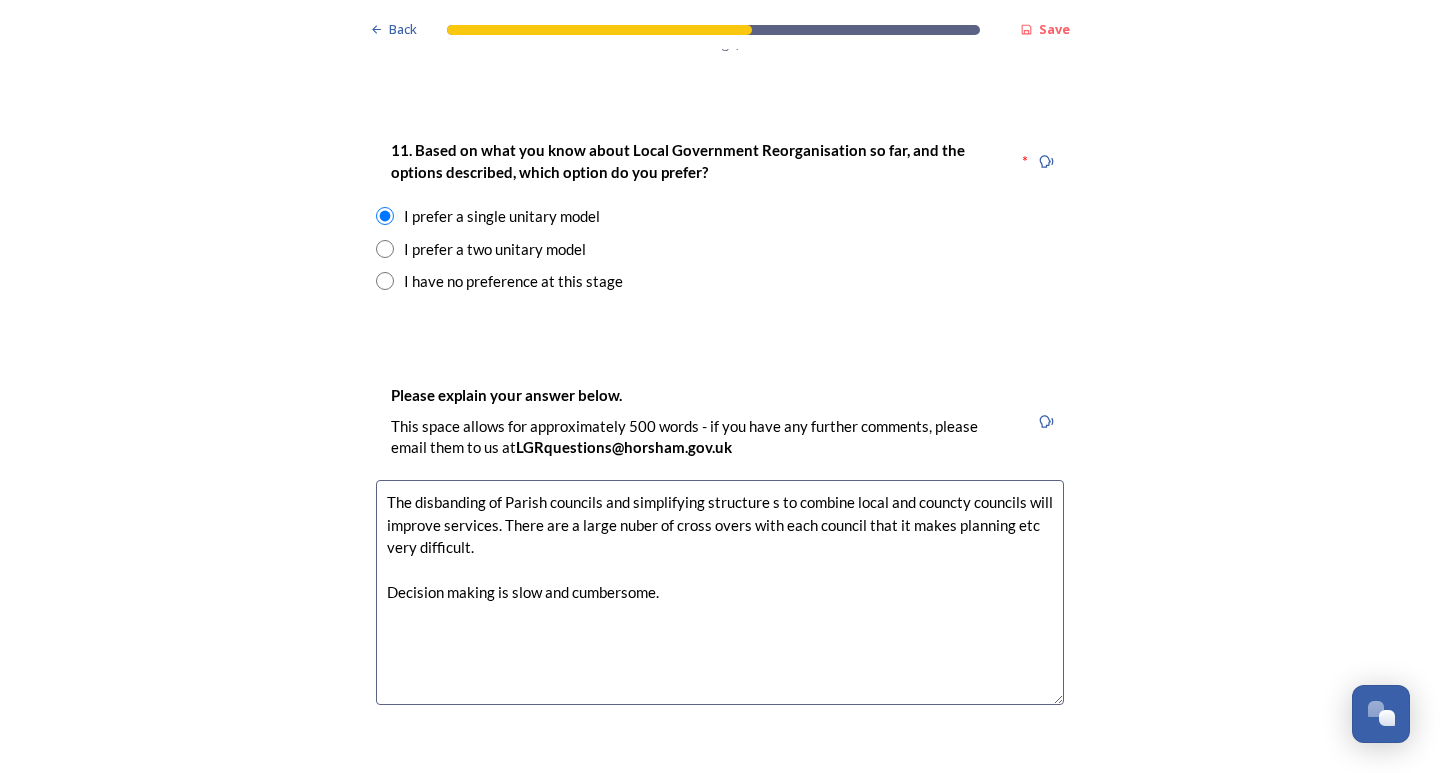 click on "The disbanding of Parish councils and simplifying structure s to combine local and councty councils will improve services. There are a large nuber of cross overs with each council that it makes planning etc very difficult.
Decision making is slow and cumbersome." at bounding box center [720, 592] 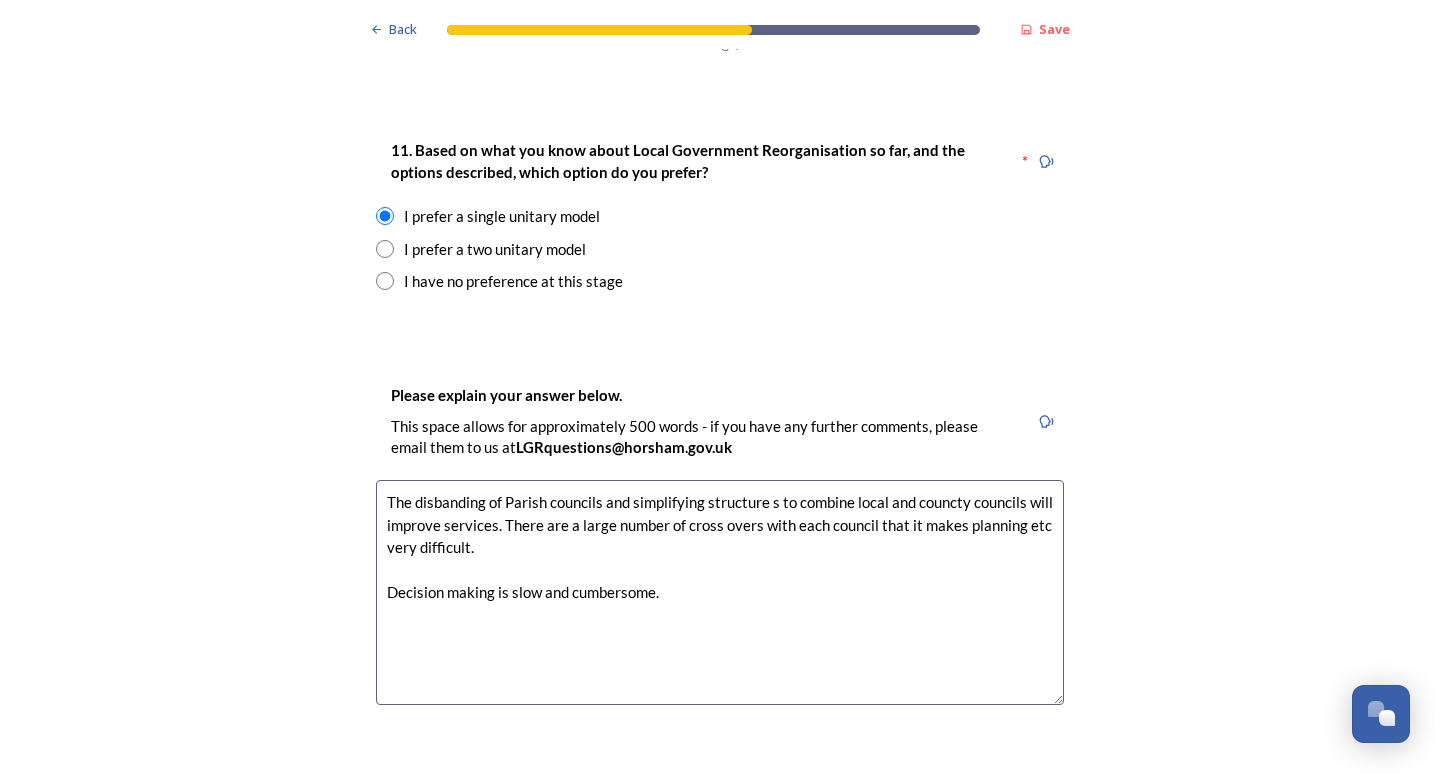 click on "The disbanding of Parish councils and simplifying structure s to combine local and councty councils will improve services. There are a large number of cross overs with each council that it makes planning etc very difficult.
Decision making is slow and cumbersome." at bounding box center [720, 592] 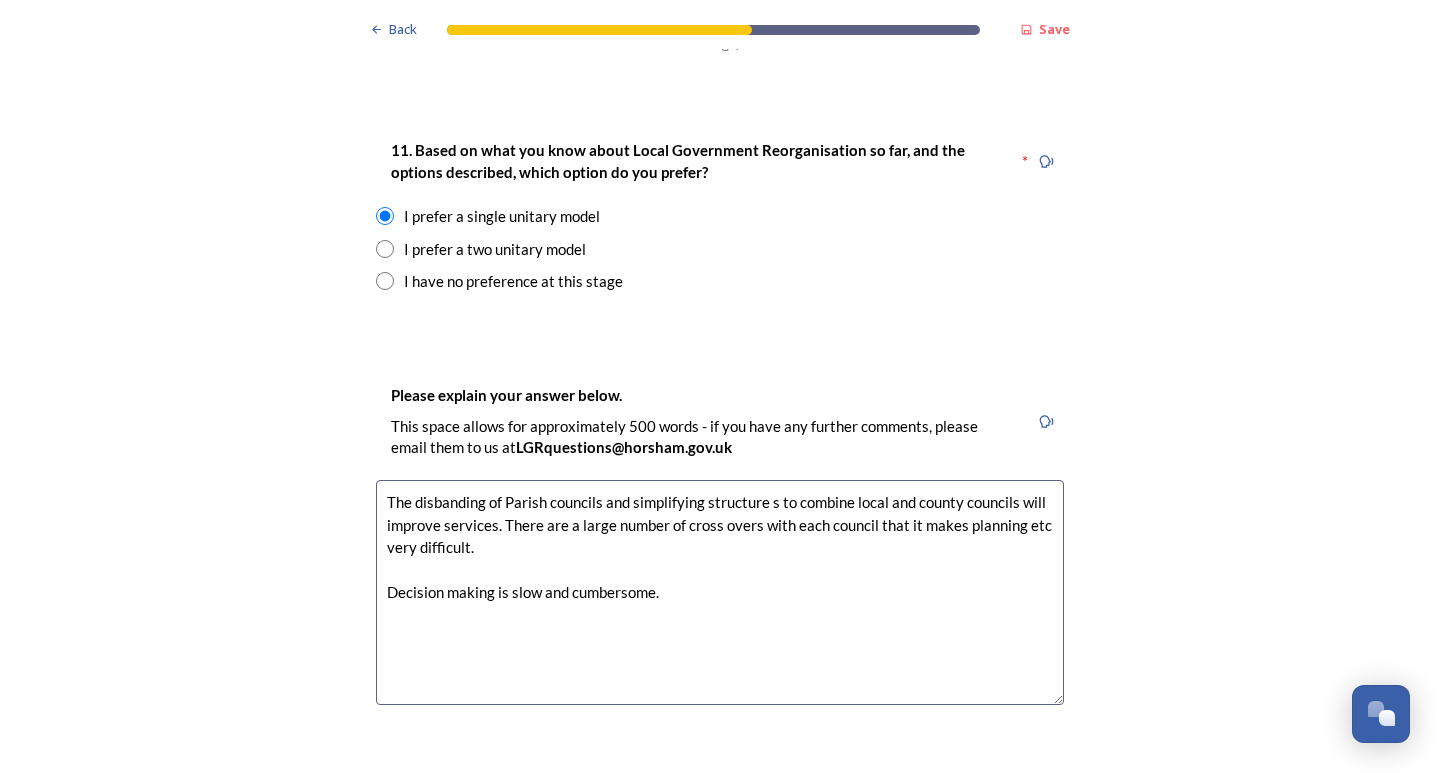 click on "The disbanding of Parish councils and simplifying structure s to combine local and county councils will improve services. There are a large number of cross overs with each council that it makes planning etc very difficult.
Decision making is slow and cumbersome." at bounding box center [720, 592] 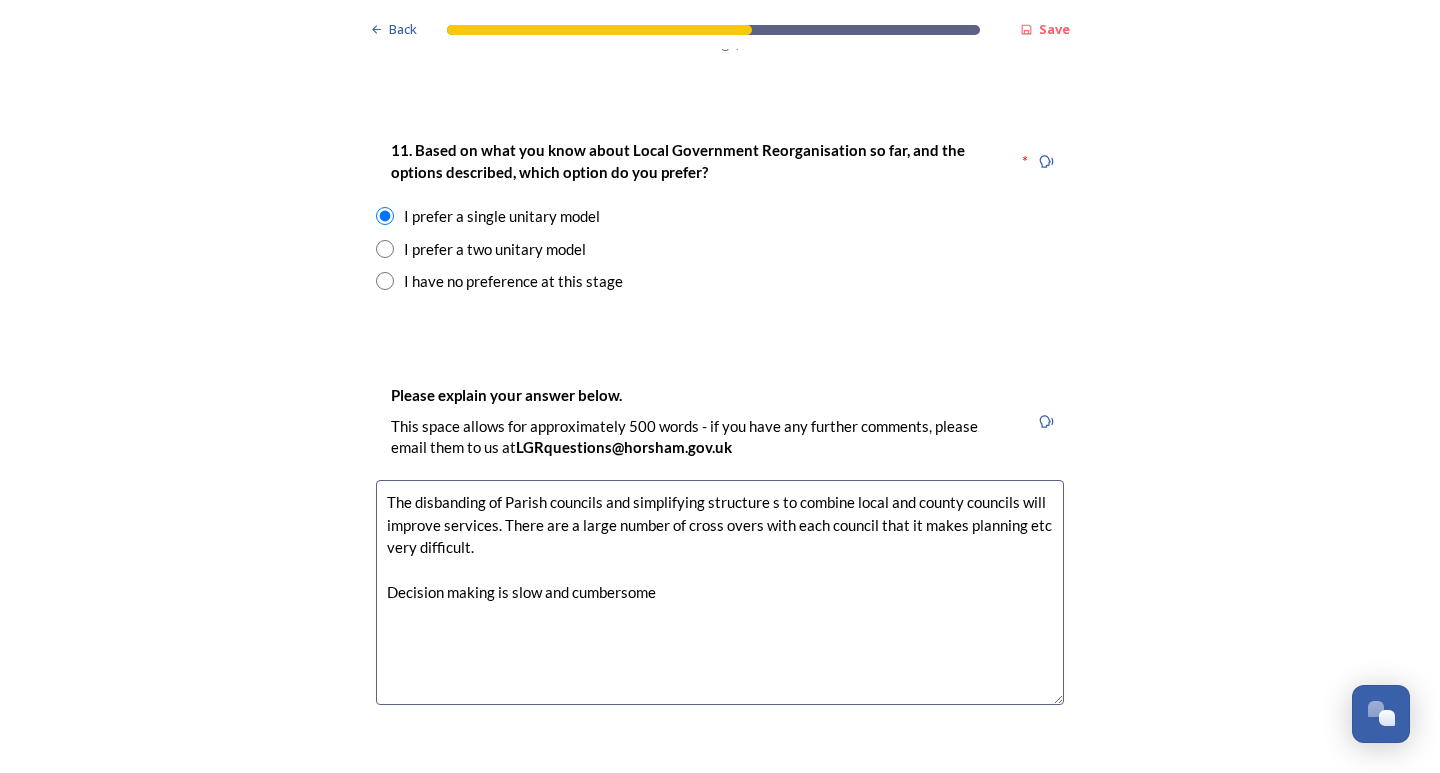 type on "The disbanding of Parish councils and simplifying structure s to combine local and county councils will improve services. There are a large number of cross overs with each council that it makes planning etc very difficult.
Decision making is slow and cumbersome" 